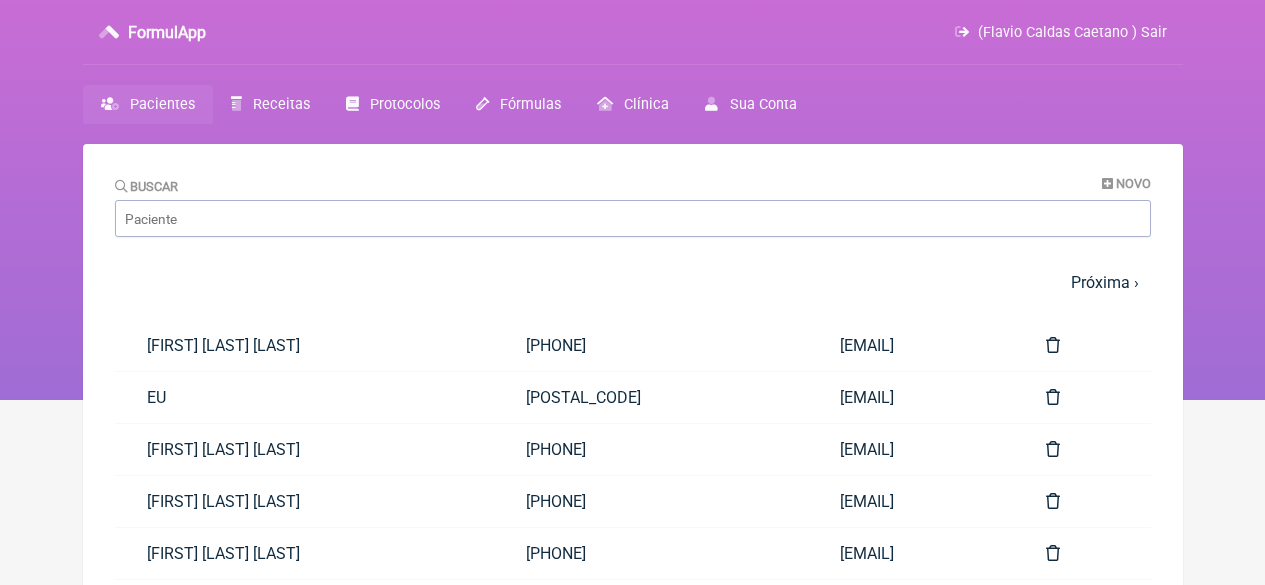 scroll, scrollTop: 0, scrollLeft: 0, axis: both 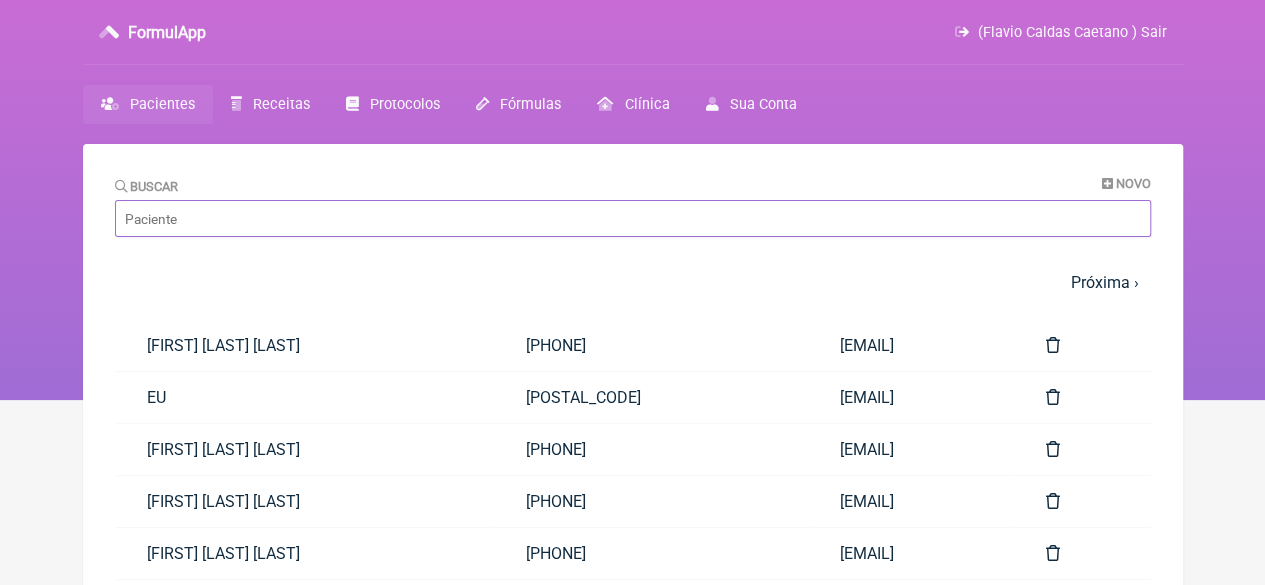 click on "Buscar" at bounding box center (633, 218) 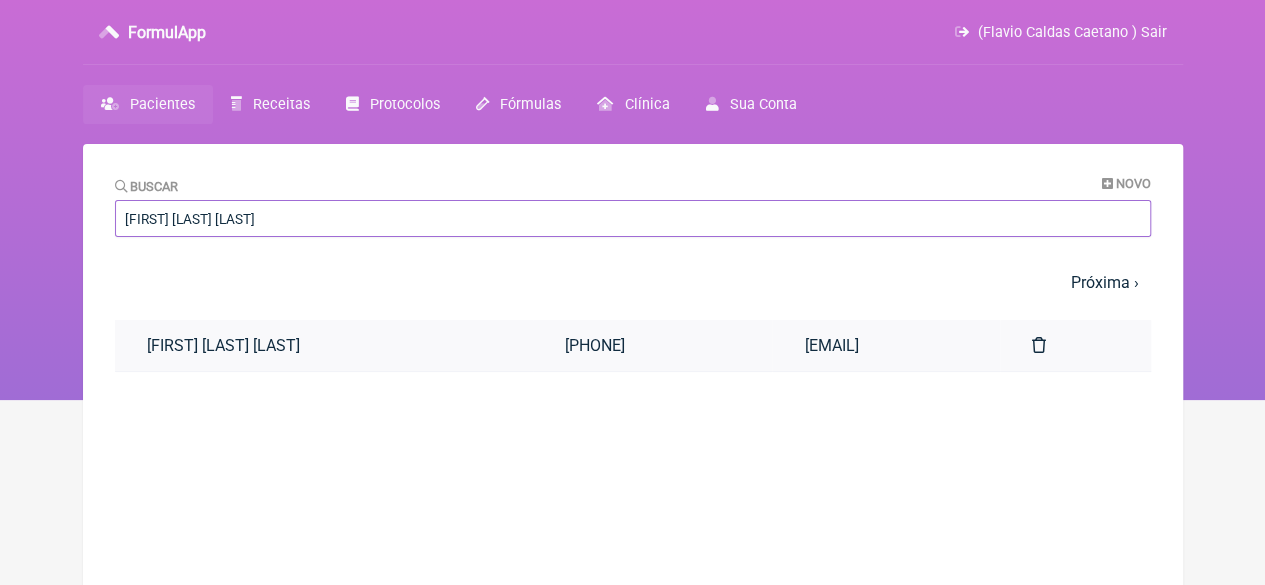 type on "[FIRST] [LAST] [LAST]" 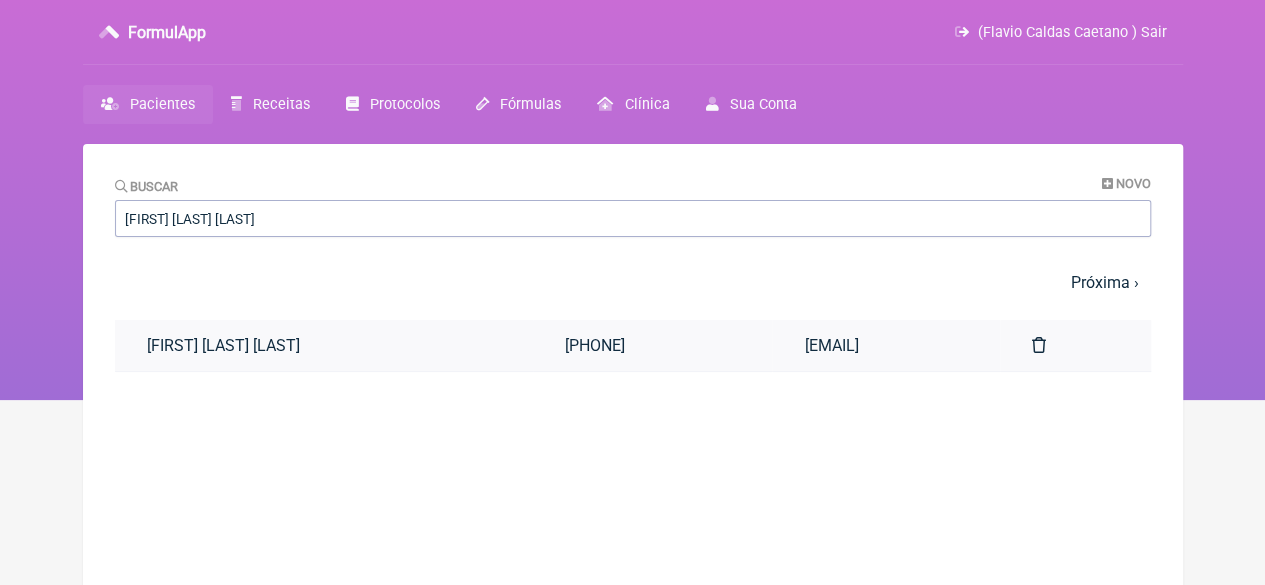click on "[FIRST] [LAST] [LAST]" at bounding box center (324, 345) 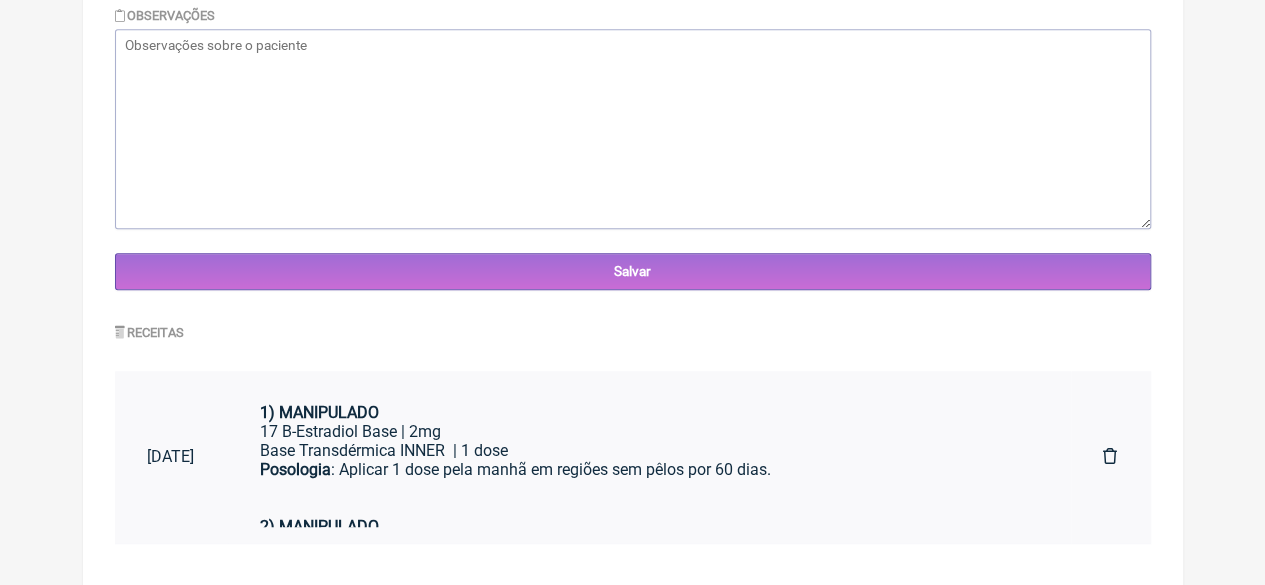 scroll, scrollTop: 880, scrollLeft: 0, axis: vertical 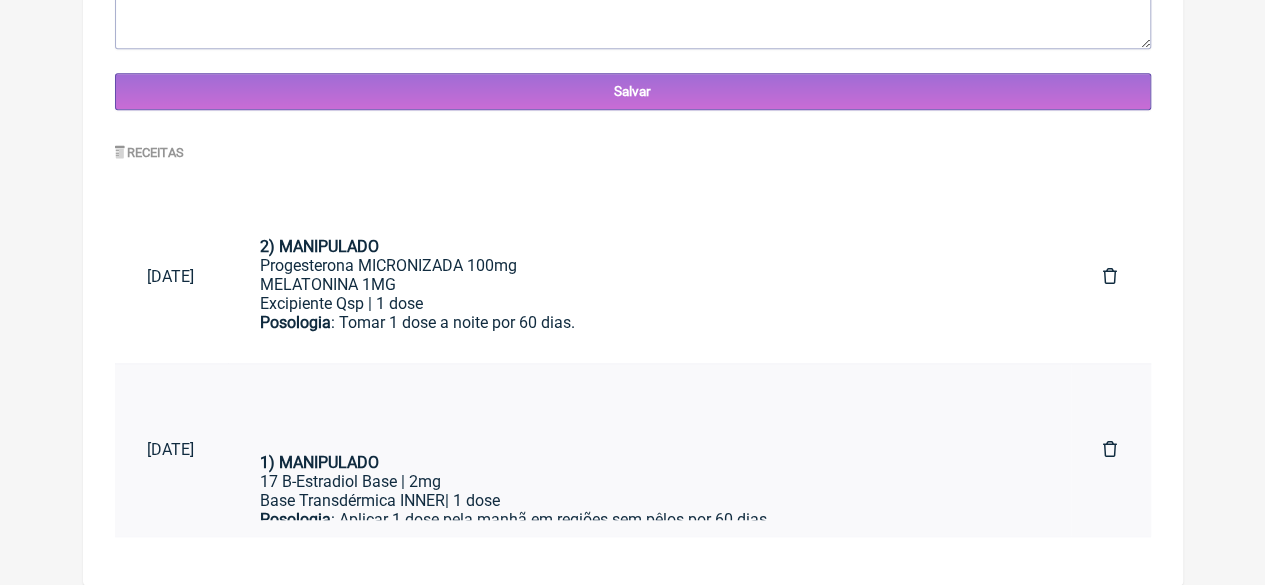 click on "17 B-Estradiol Base | 2mg" at bounding box center [649, 481] 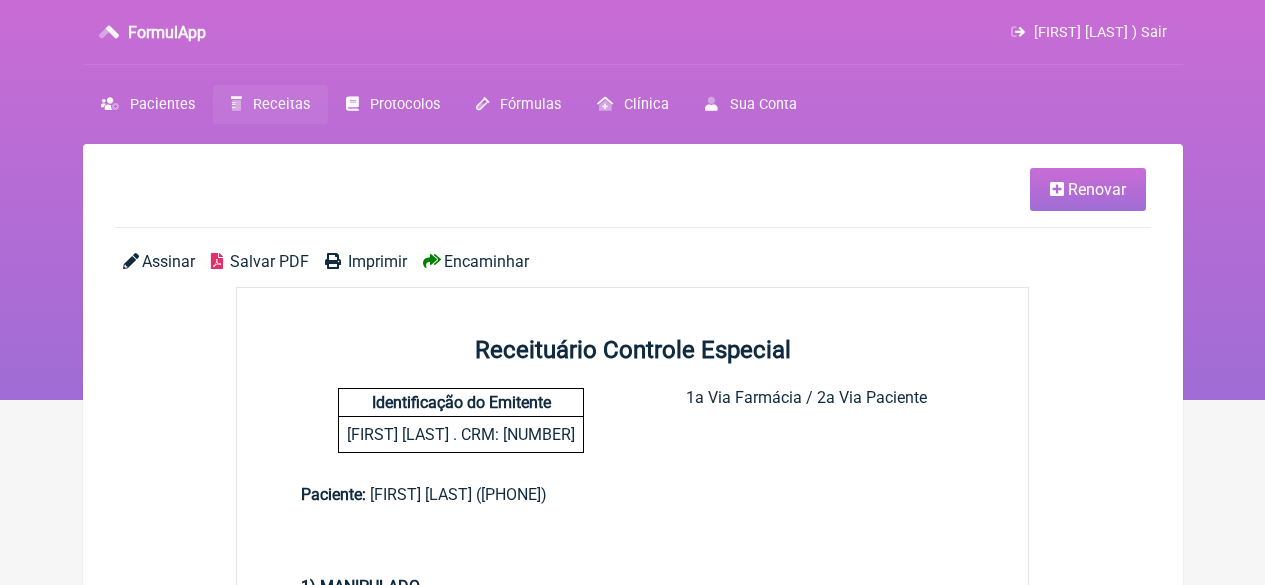 click on "Renovar" at bounding box center (1097, 189) 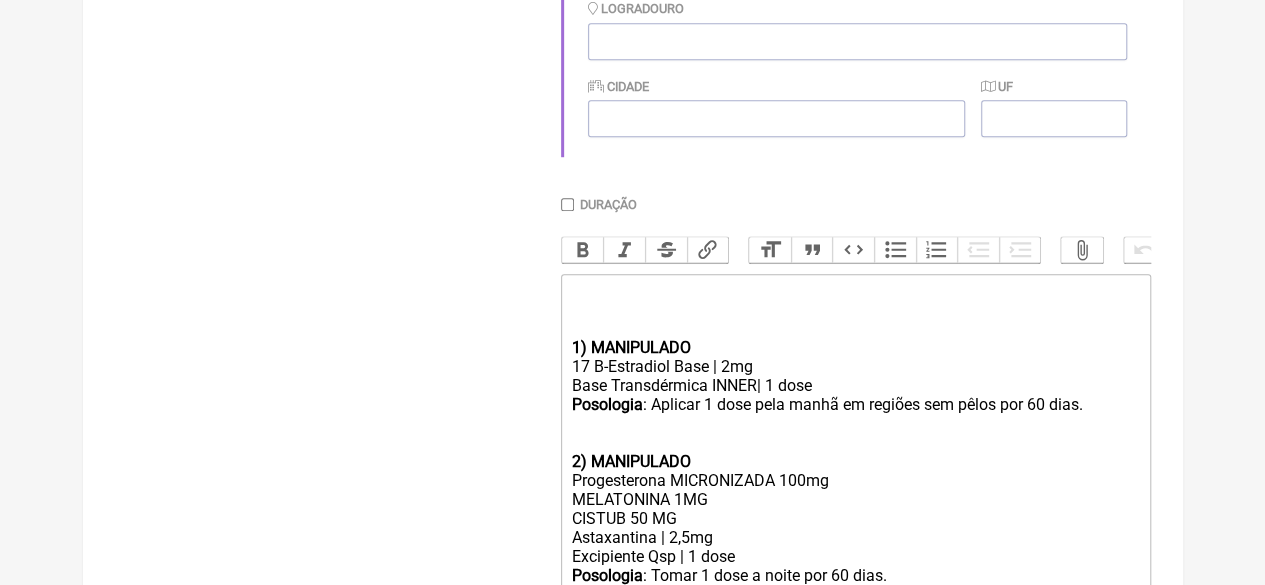scroll, scrollTop: 900, scrollLeft: 0, axis: vertical 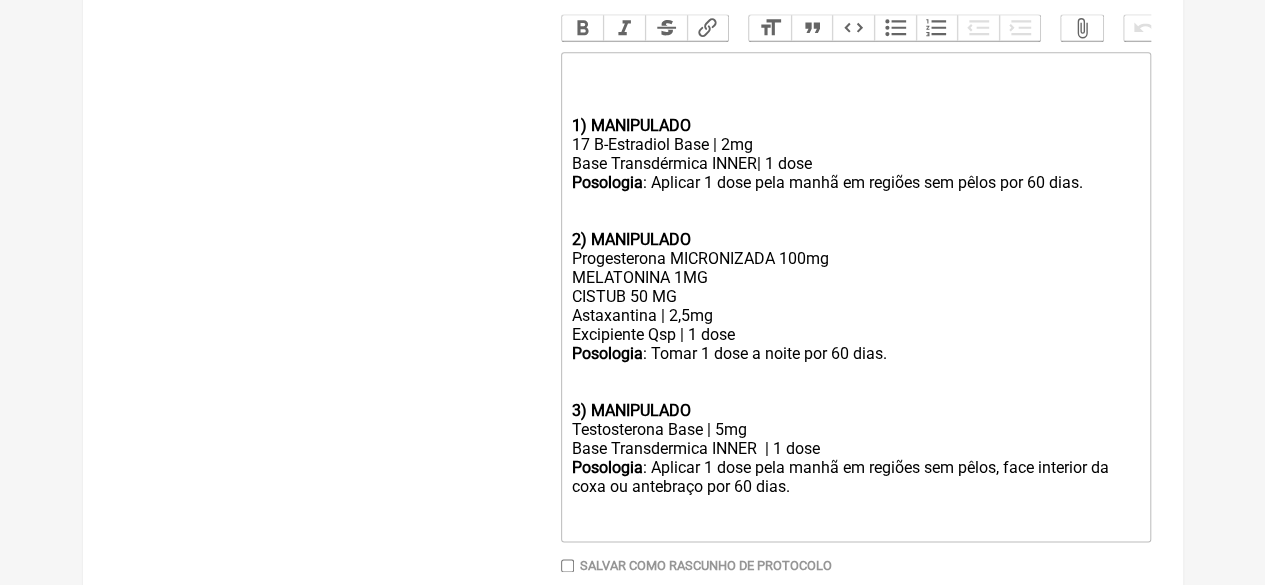 click on "Posologia : Aplicar 1 dose pela manhã em regiões sem pêlos, face interior da coxa ou antebraço por 60 dias." 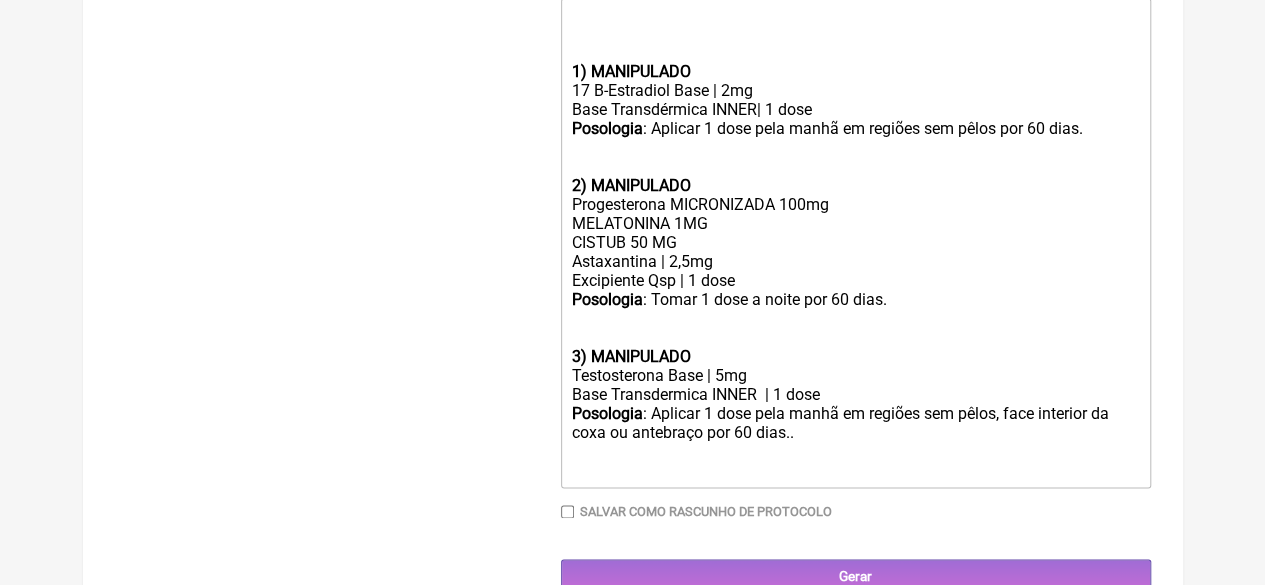 scroll, scrollTop: 1024, scrollLeft: 0, axis: vertical 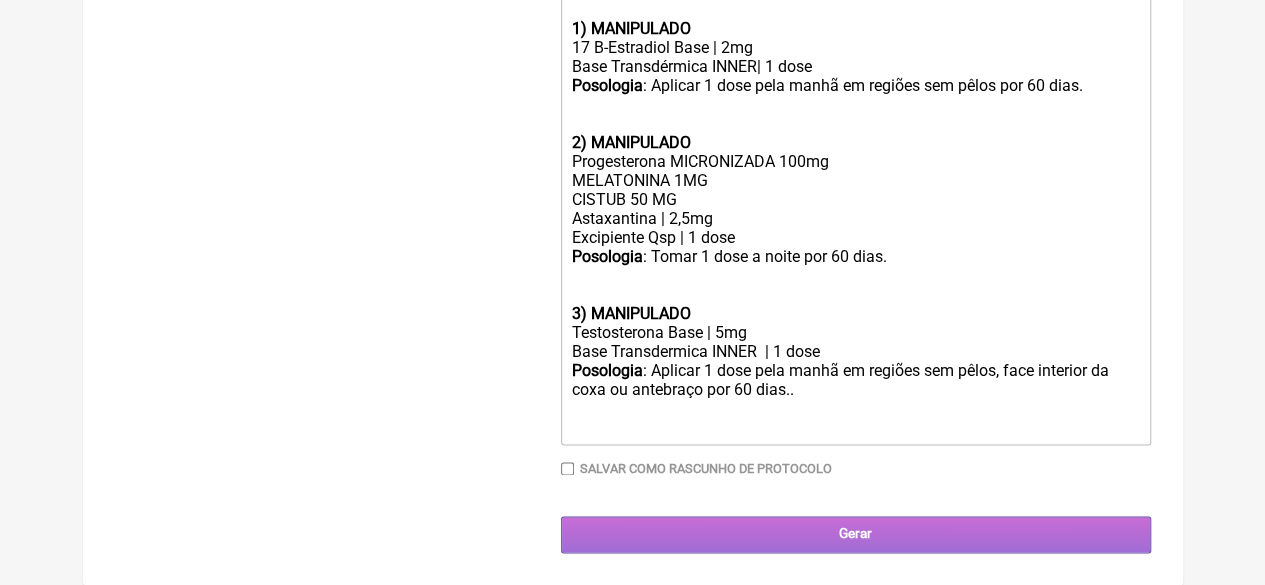 click on "Gerar" at bounding box center (856, 534) 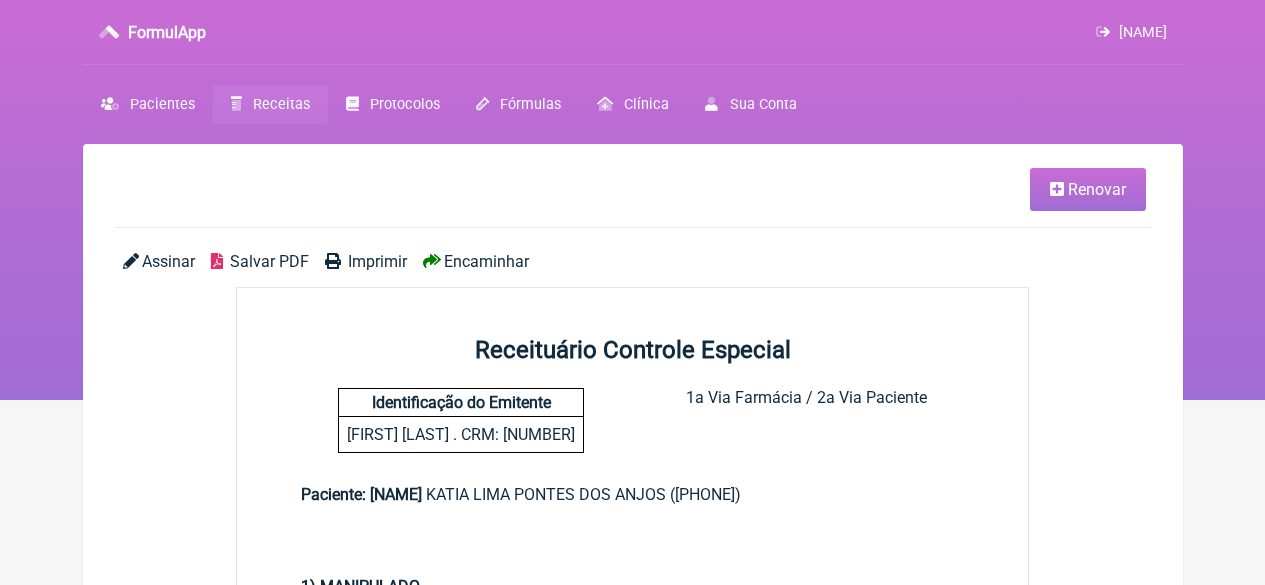 scroll, scrollTop: 0, scrollLeft: 0, axis: both 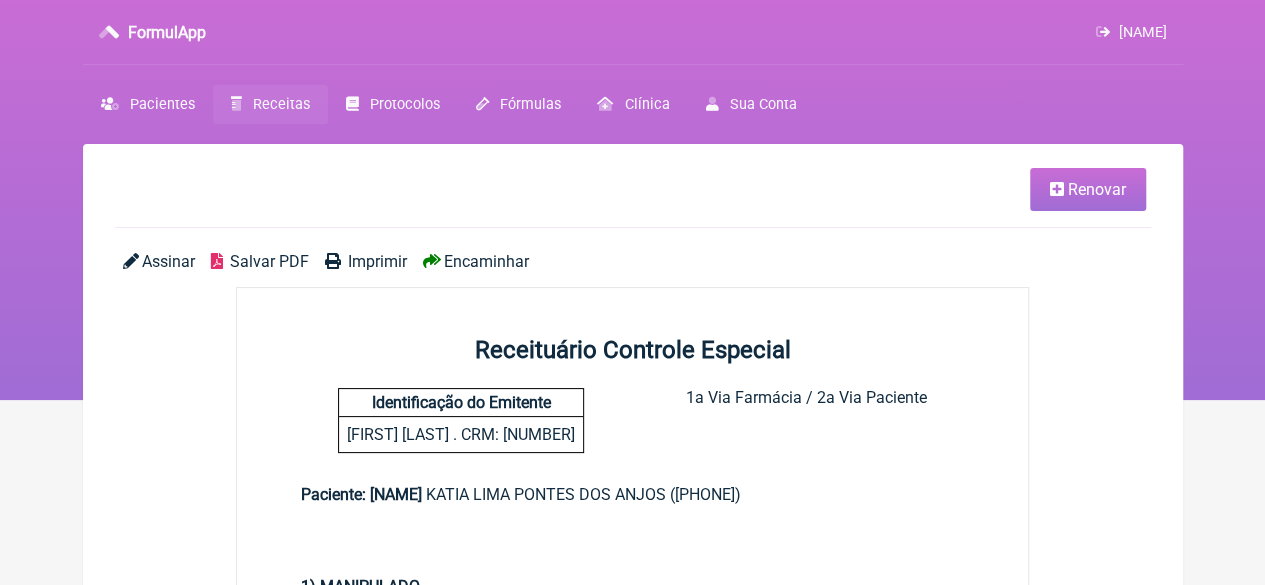 click on "Imprimir" at bounding box center (377, 261) 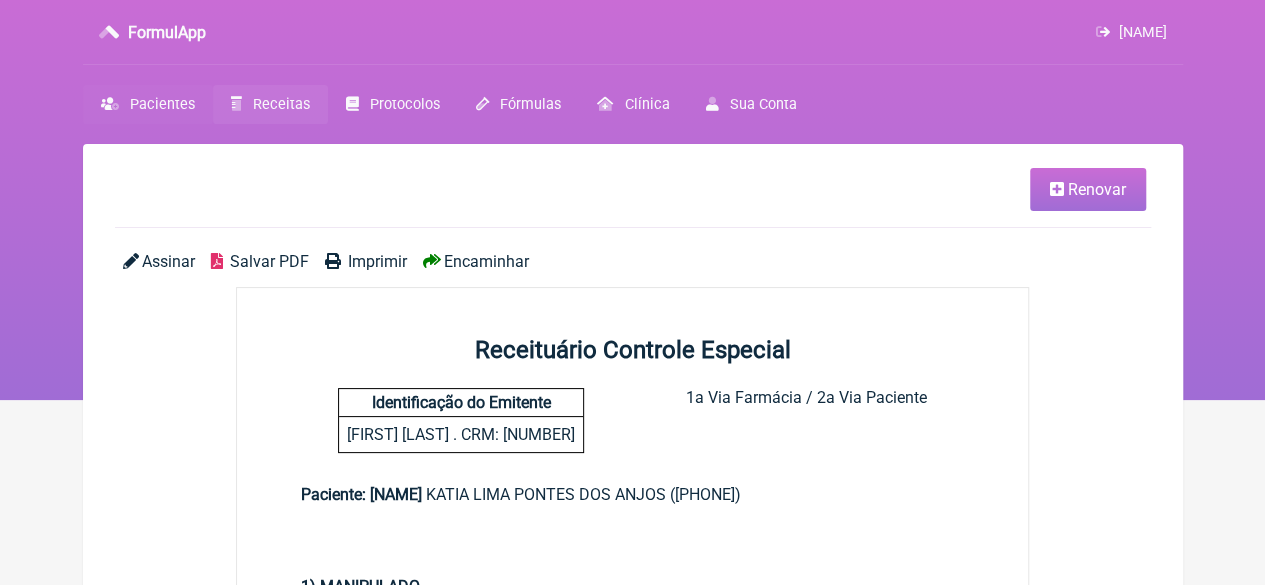 click on "Pacientes" at bounding box center (162, 104) 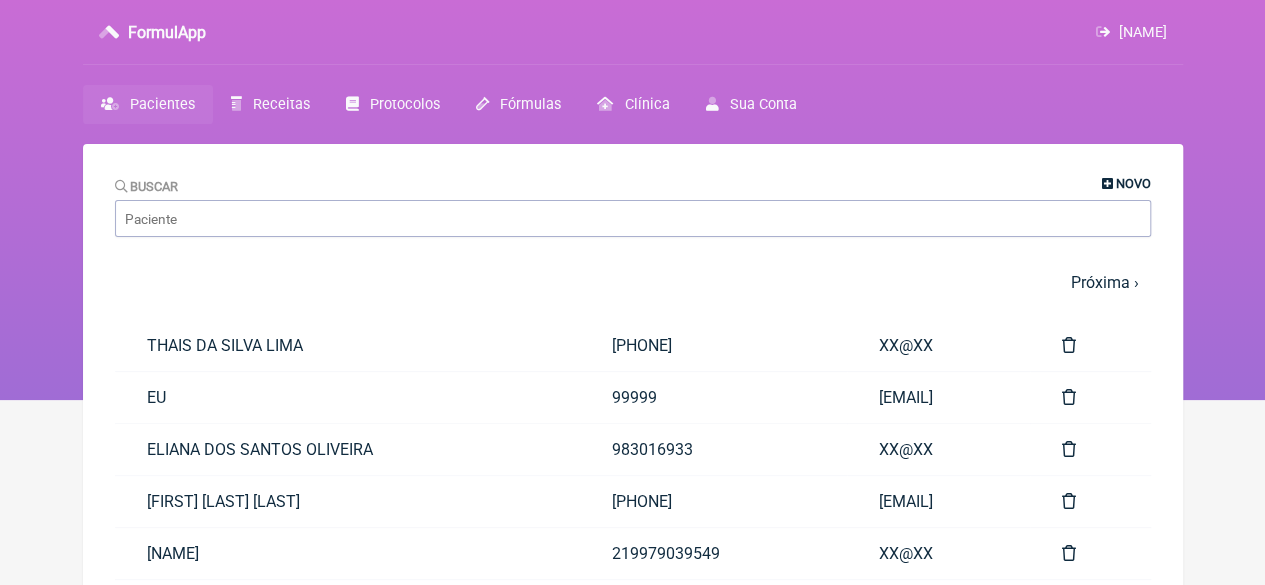 click on "Novo" at bounding box center (1133, 183) 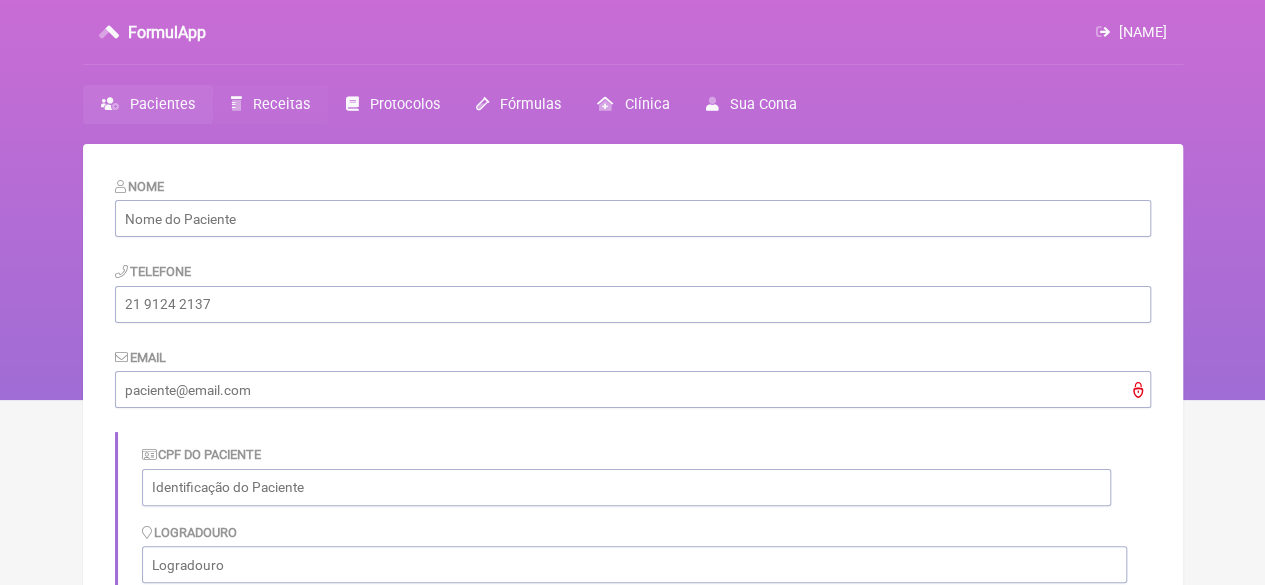 click on "Receitas" at bounding box center (270, 104) 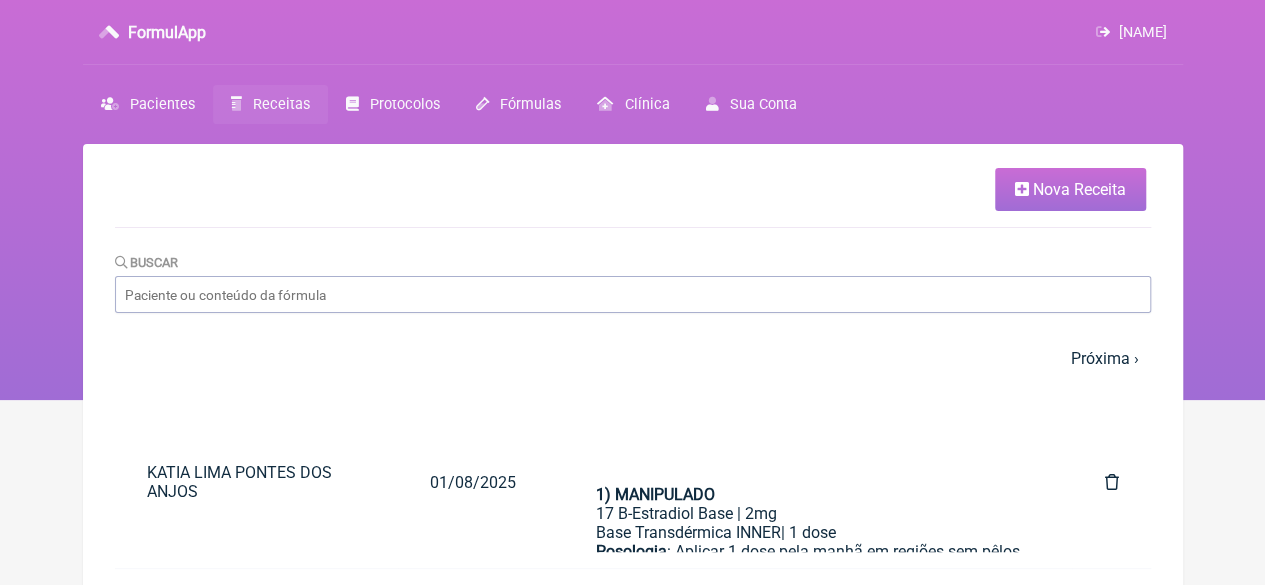 drag, startPoint x: 1084, startPoint y: 183, endPoint x: 1035, endPoint y: 189, distance: 49.365982 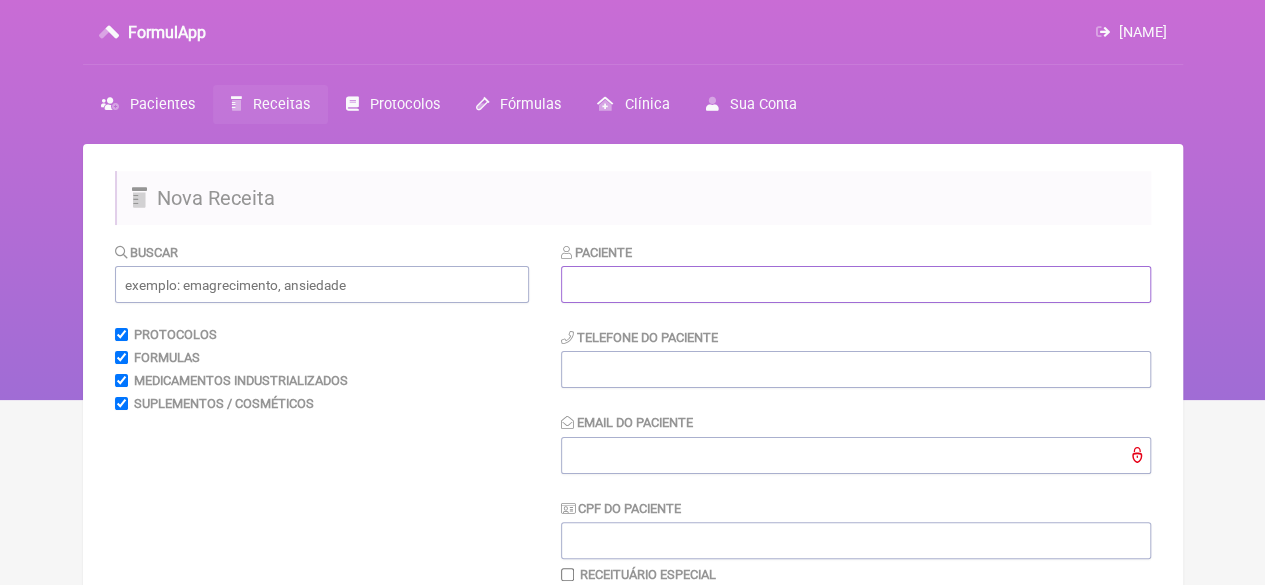click at bounding box center [856, 284] 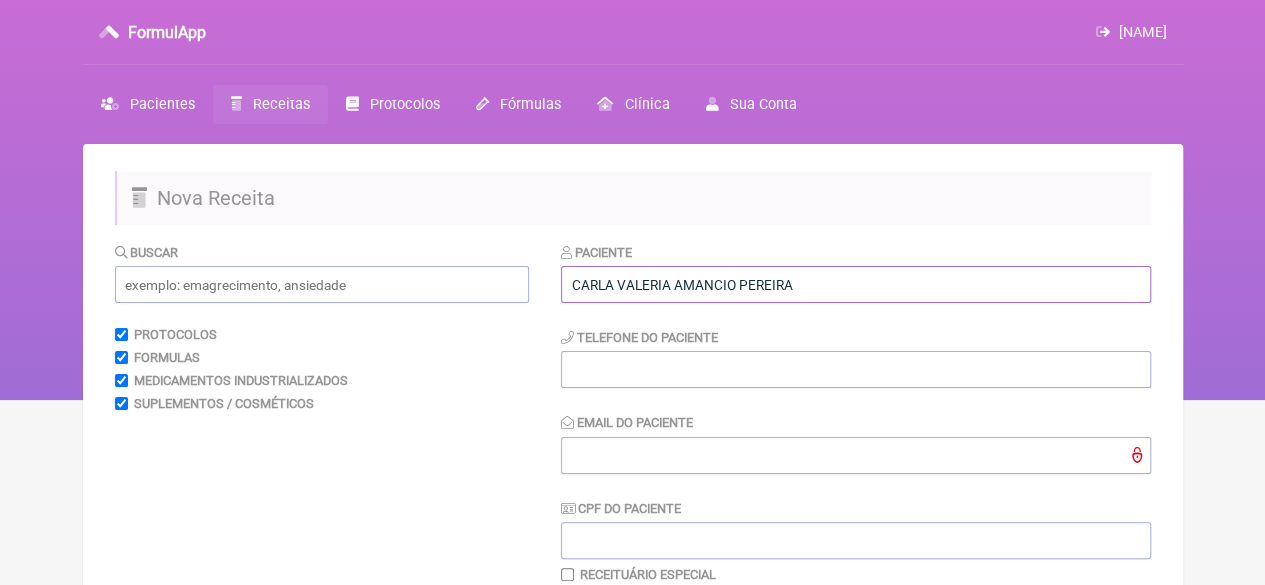 type on "CARLA VALERIA AMANCIO PEREIRA" 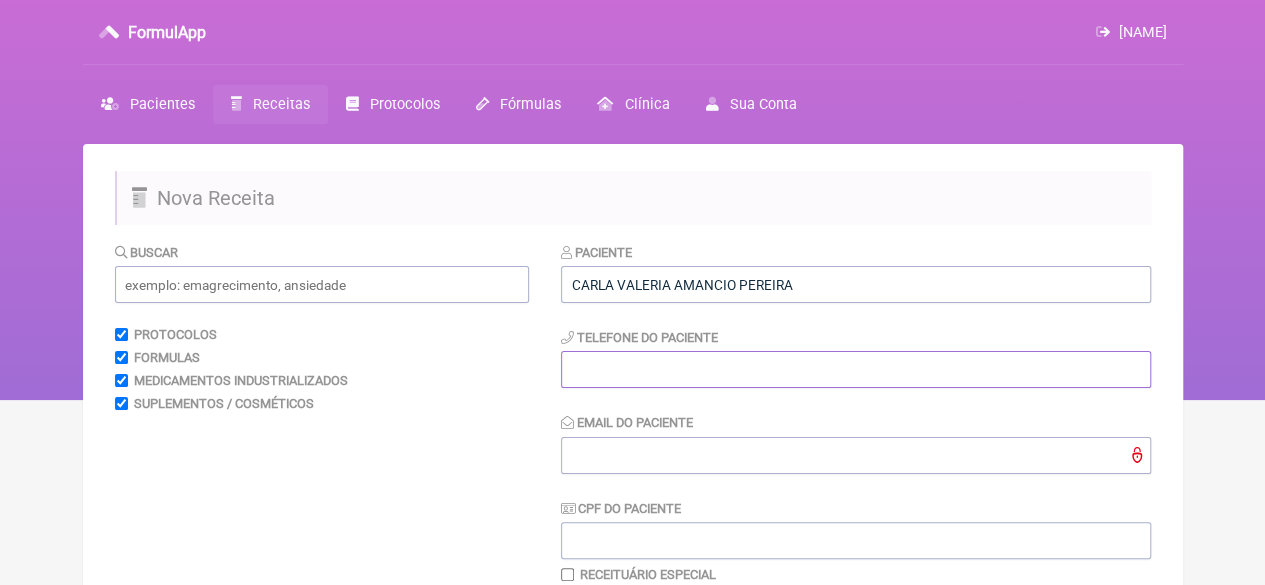click at bounding box center (856, 369) 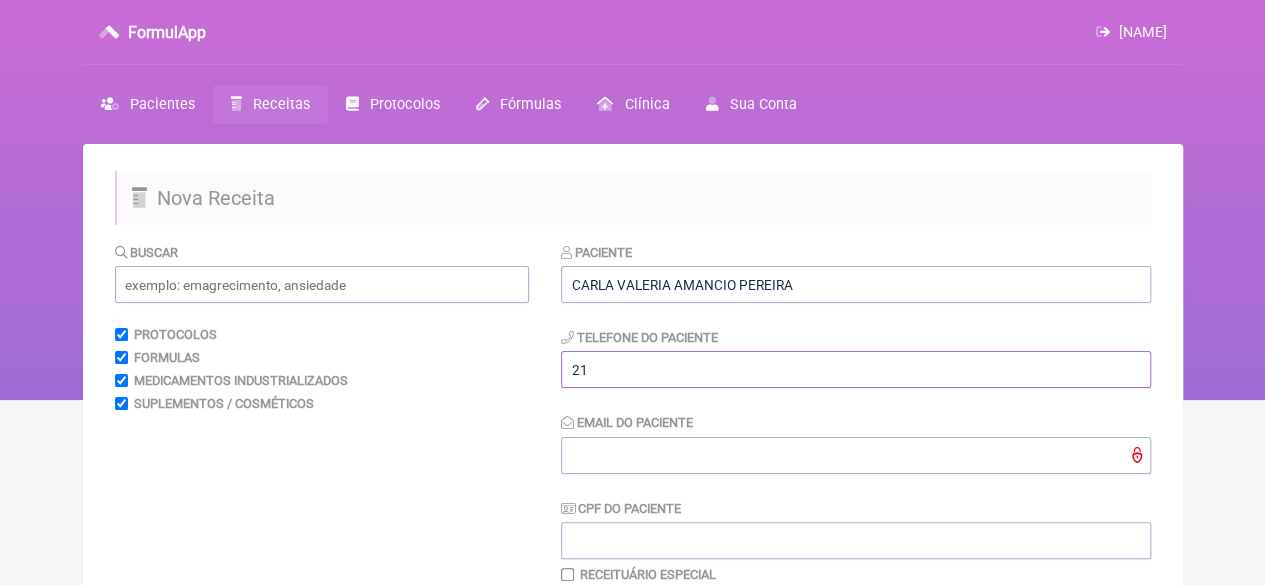 type on "21" 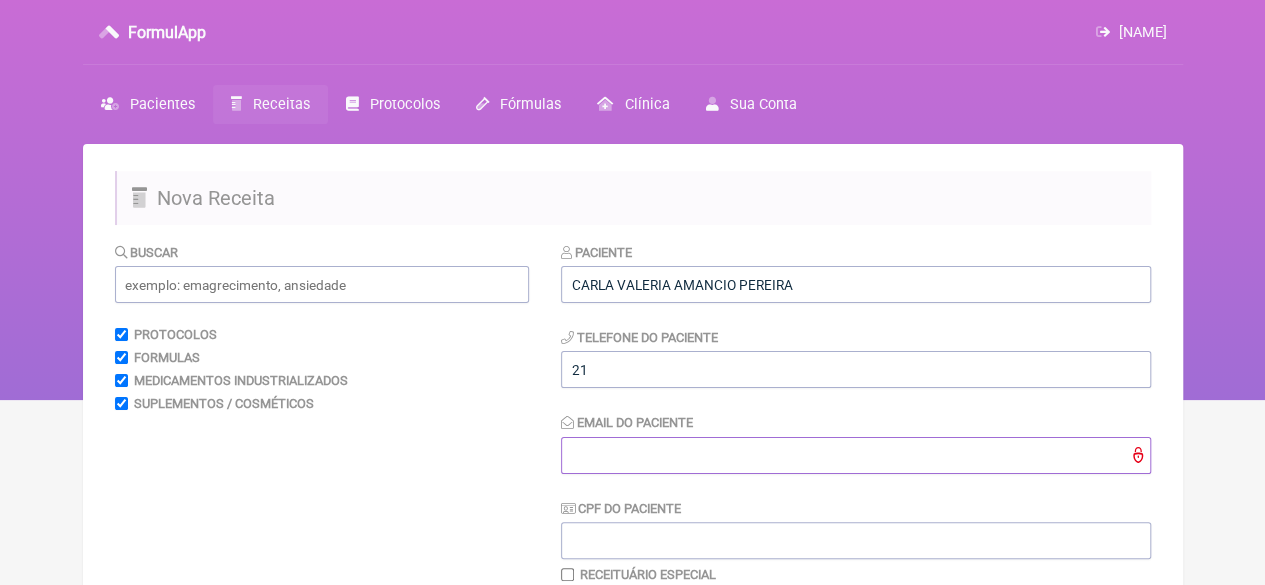 click on "Email do Paciente" at bounding box center [856, 455] 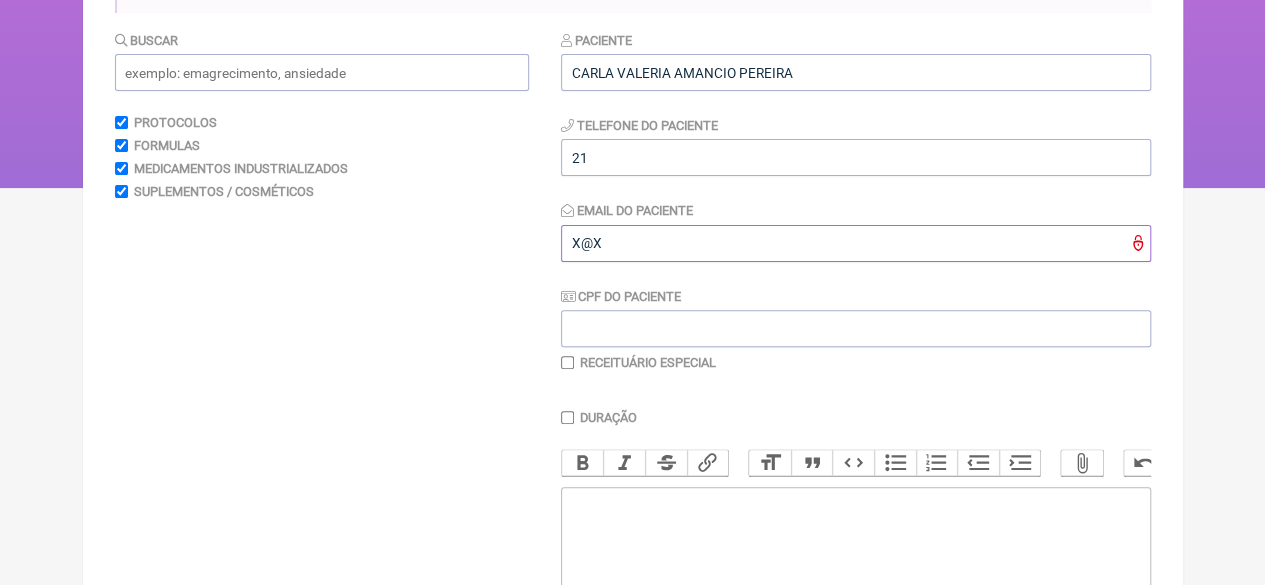 scroll, scrollTop: 0, scrollLeft: 0, axis: both 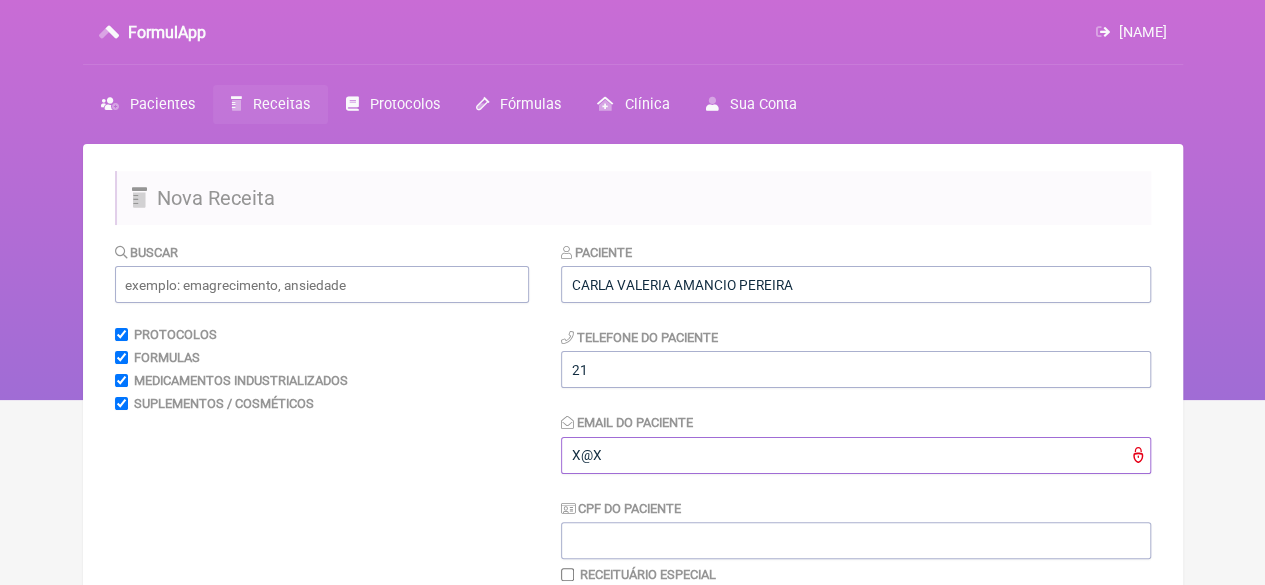 type on "X@X" 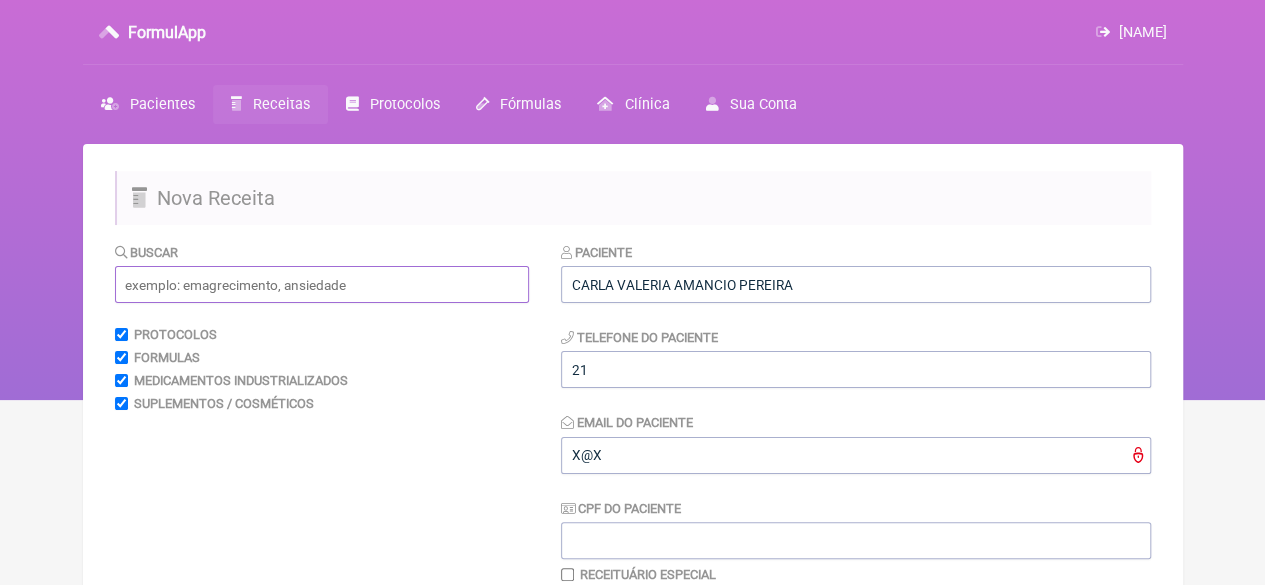 click at bounding box center [322, 284] 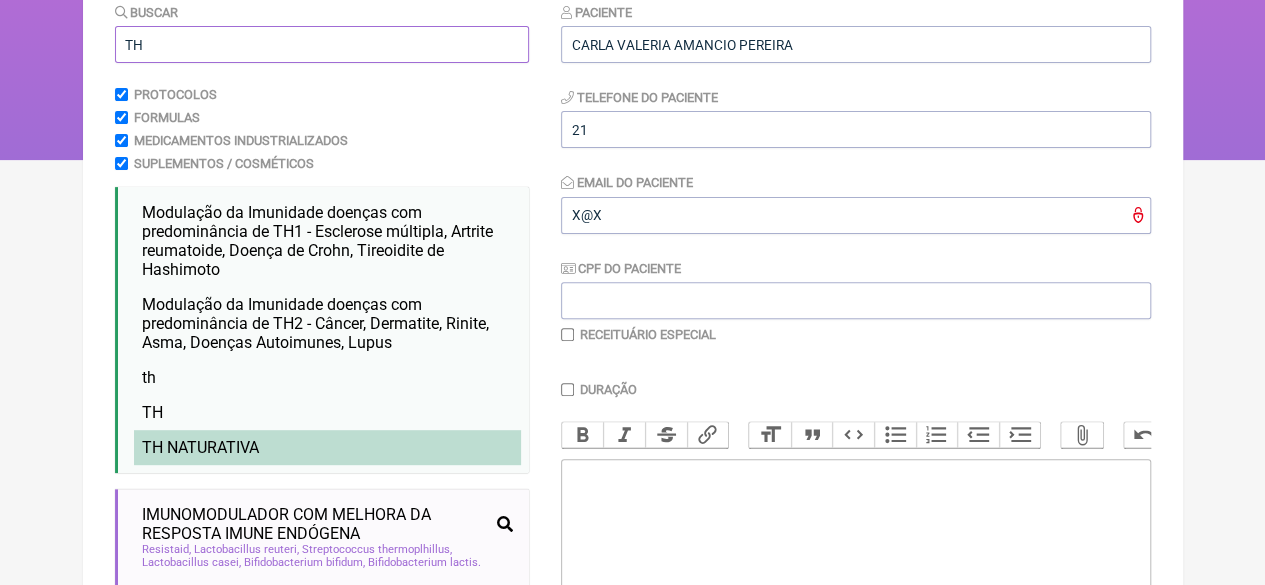 scroll, scrollTop: 400, scrollLeft: 0, axis: vertical 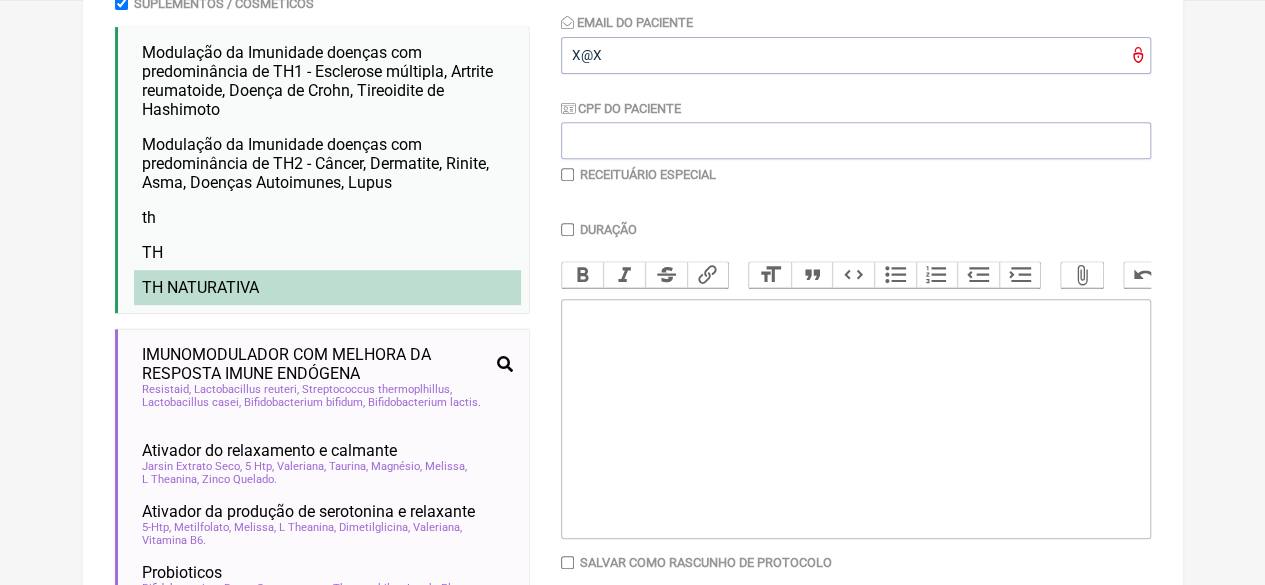 type on "TH" 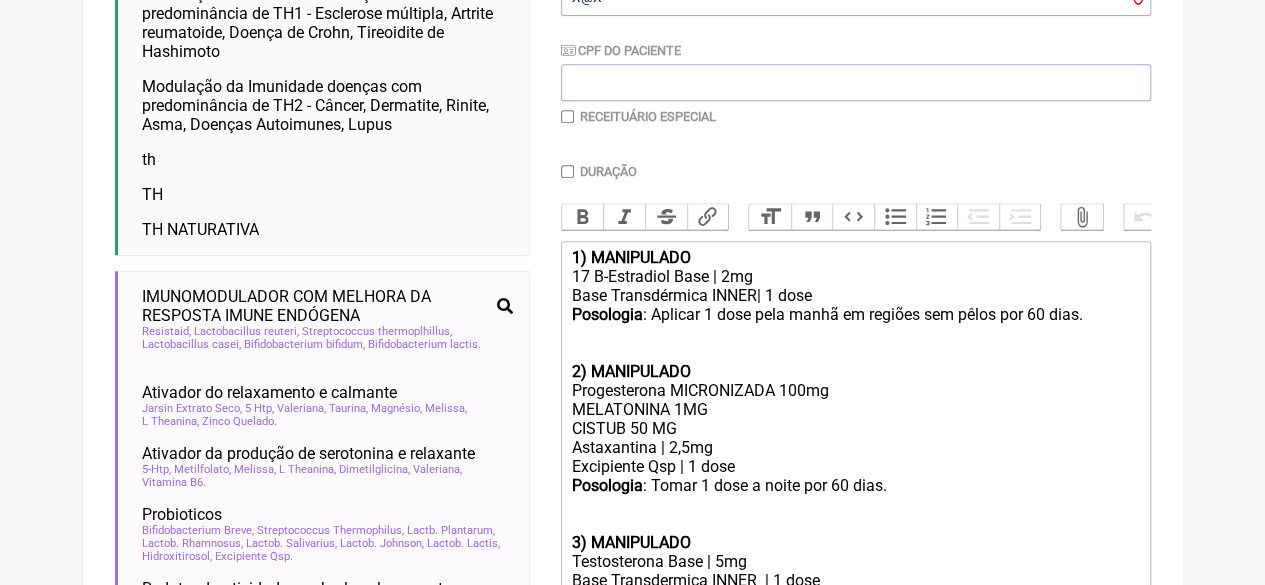 scroll, scrollTop: 500, scrollLeft: 0, axis: vertical 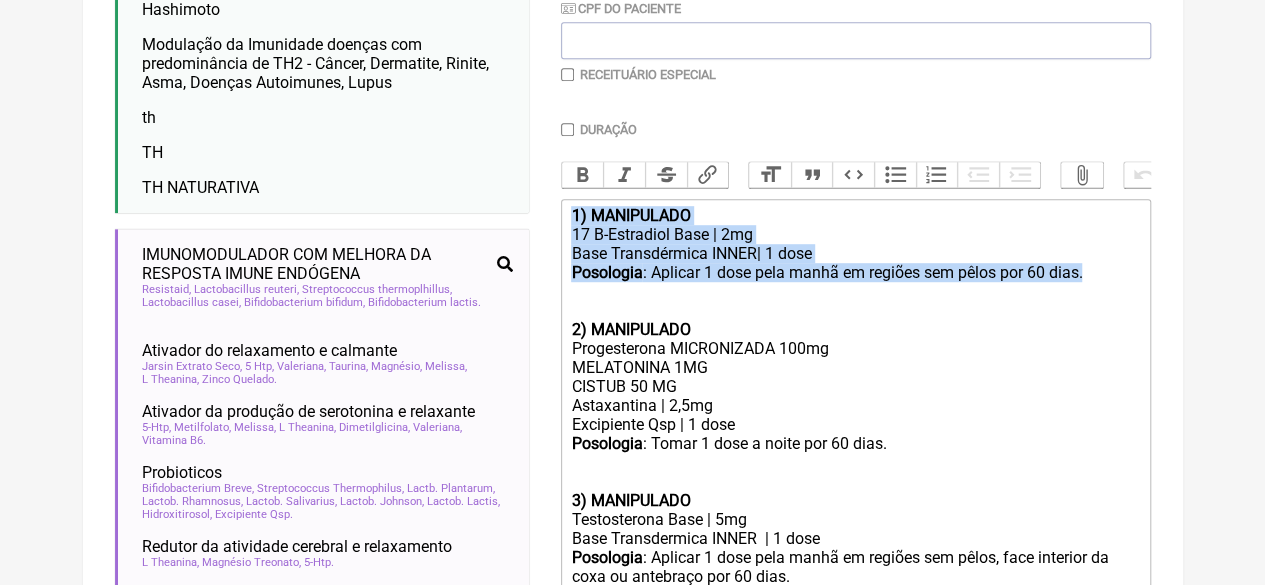 drag, startPoint x: 1097, startPoint y: 299, endPoint x: 553, endPoint y: 224, distance: 549.1457 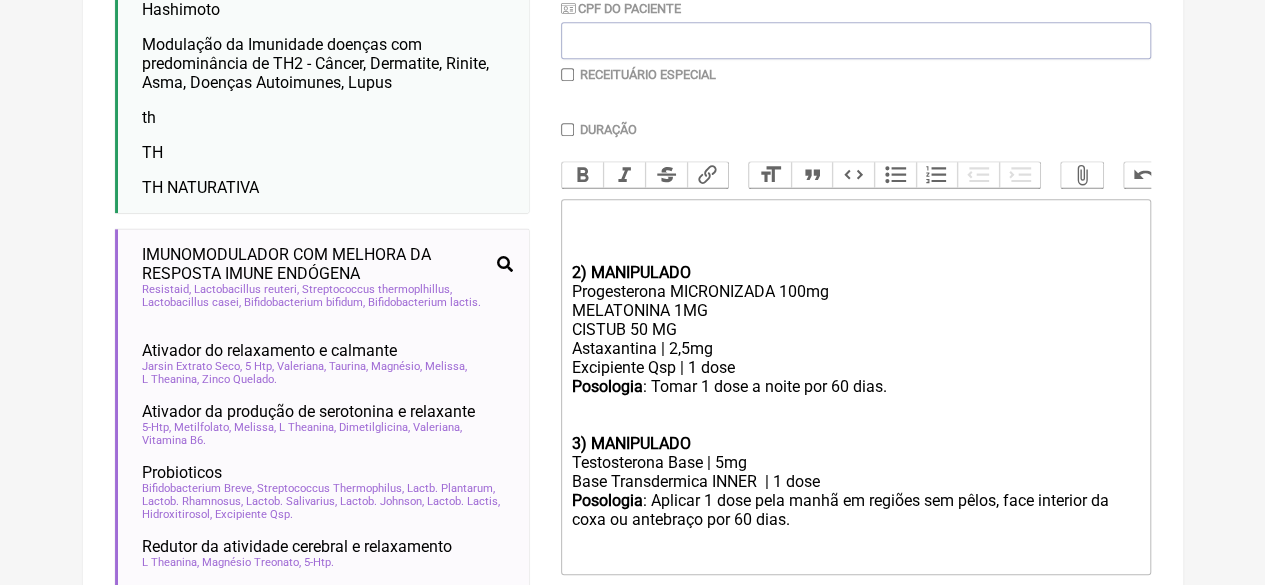 drag, startPoint x: 690, startPoint y: 348, endPoint x: 559, endPoint y: 345, distance: 131.03435 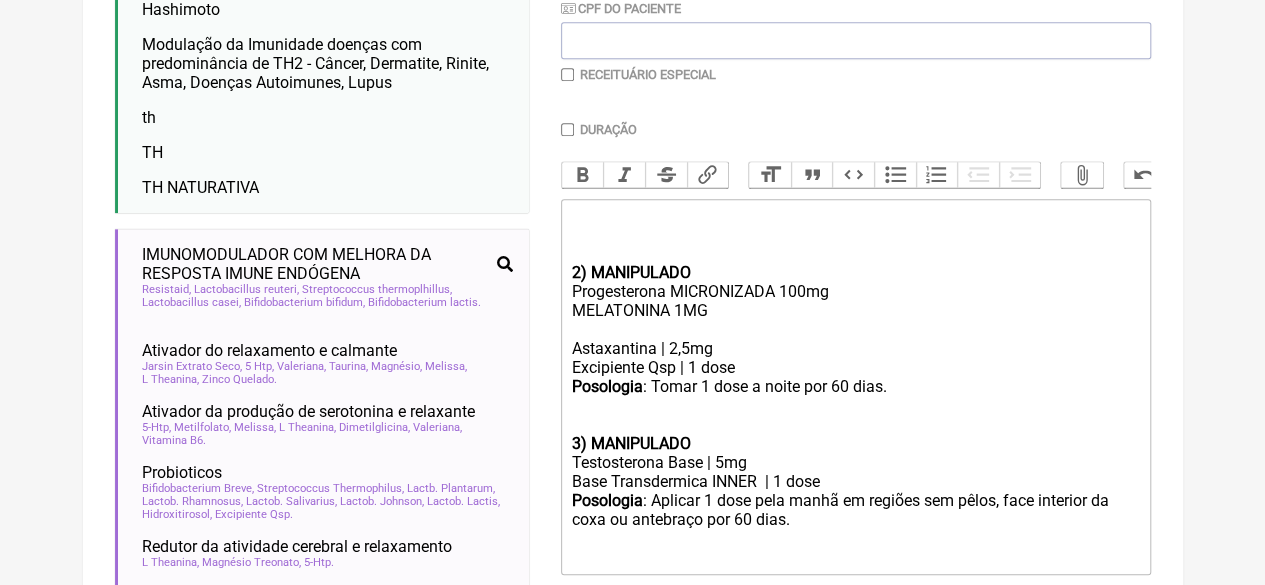 type on "<div><br><br><br></div><div><strong>2) MANIPULADO</strong></div><div>Progesterona MICRONIZADA 100mg<br>MELATONINA 1MG<br>Astaxantina | 2,5mg</div><div>Excipiente Qsp | 1 dose</div><div><strong>Posologia</strong>: Tomar 1 dose a noite por 60 dias.<br><br><br></div><div><strong>3) MANIPULADO</strong></div><div>Testosterona Base | 5mg</div><div>Base Transdermica INNER&nbsp; | 1 dose</div><div><strong>Posologia</strong>: Aplicar 1 dose pela manhã em regiões sem pêlos, face interior da coxa ou antebraço por 60 dias.<br><br><br></div>" 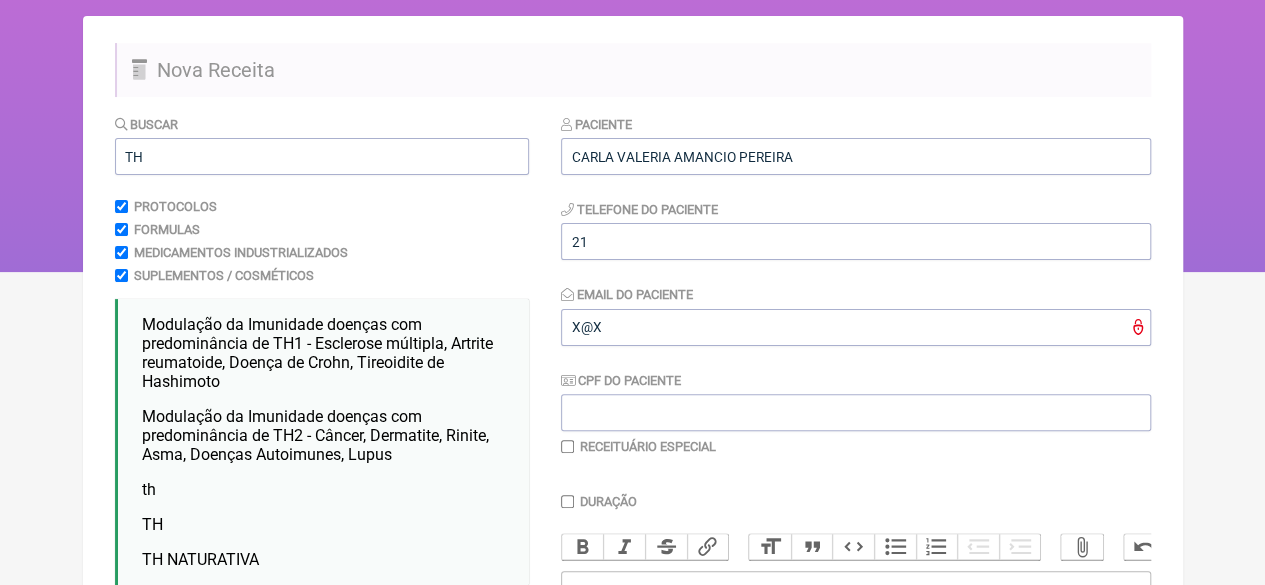 scroll, scrollTop: 100, scrollLeft: 0, axis: vertical 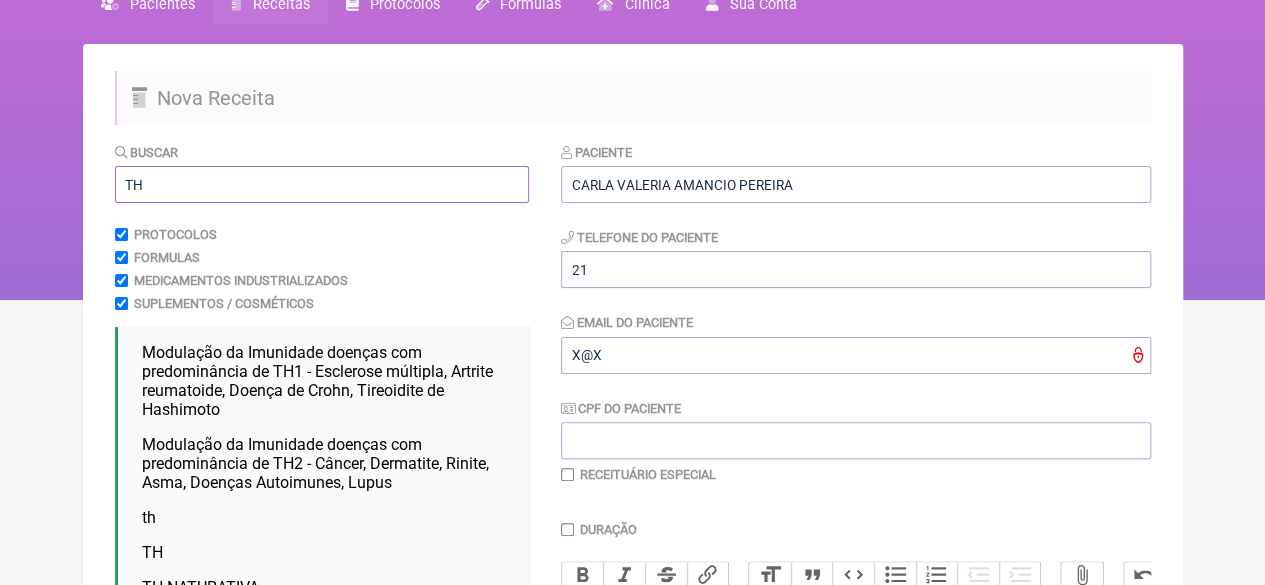 drag, startPoint x: 160, startPoint y: 181, endPoint x: 83, endPoint y: 188, distance: 77.31753 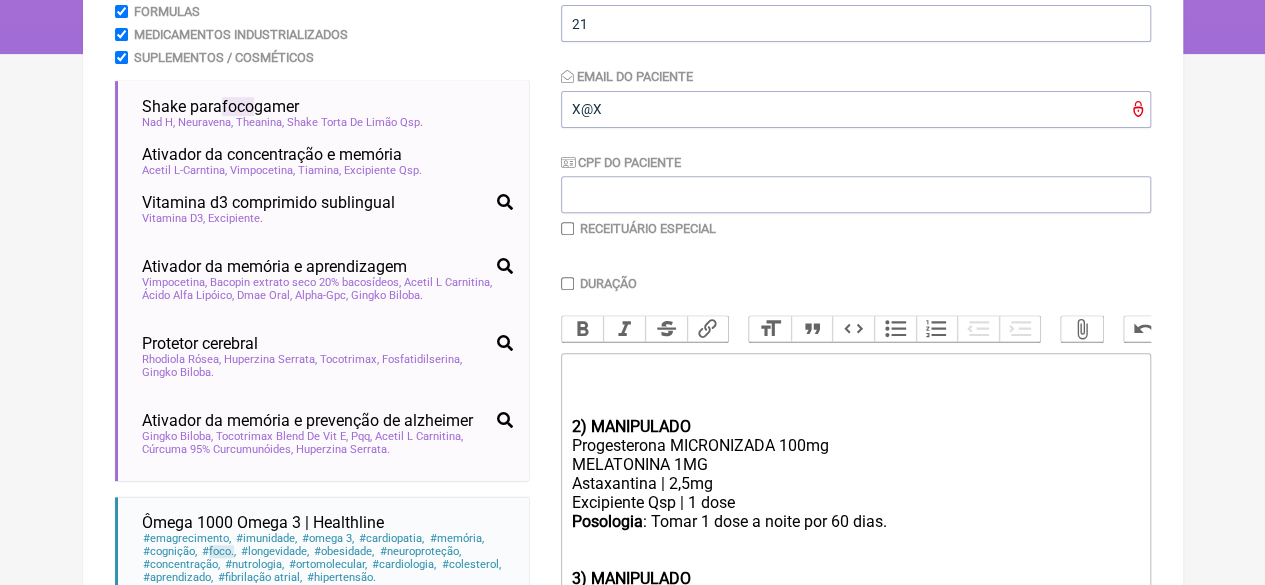 scroll, scrollTop: 352, scrollLeft: 0, axis: vertical 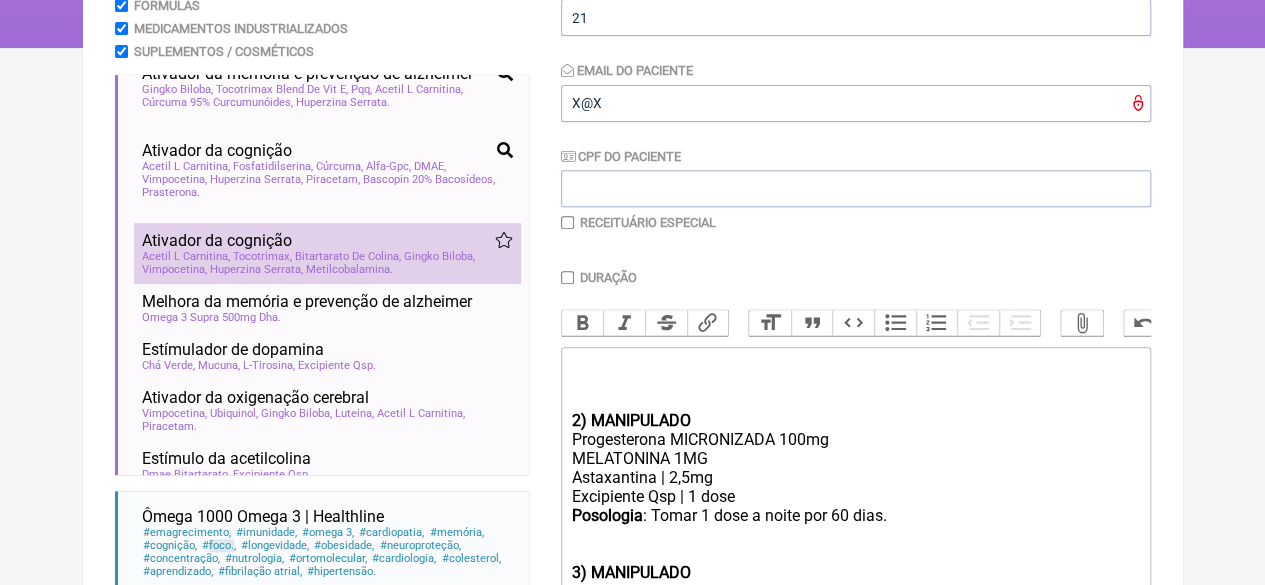 type on "FOCO" 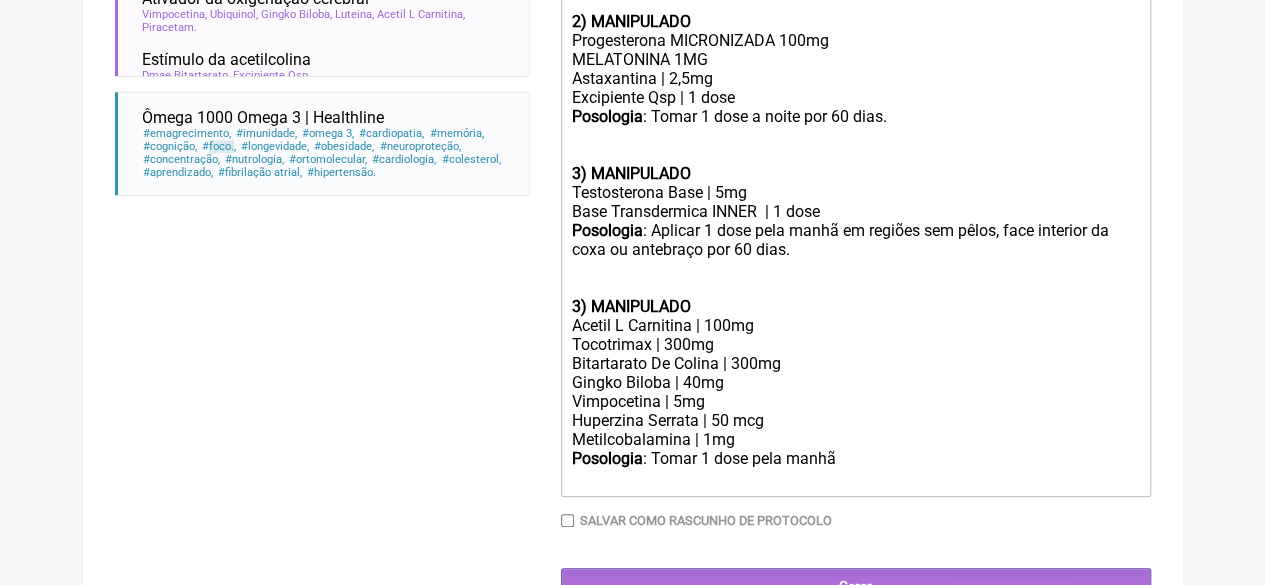 scroll, scrollTop: 752, scrollLeft: 0, axis: vertical 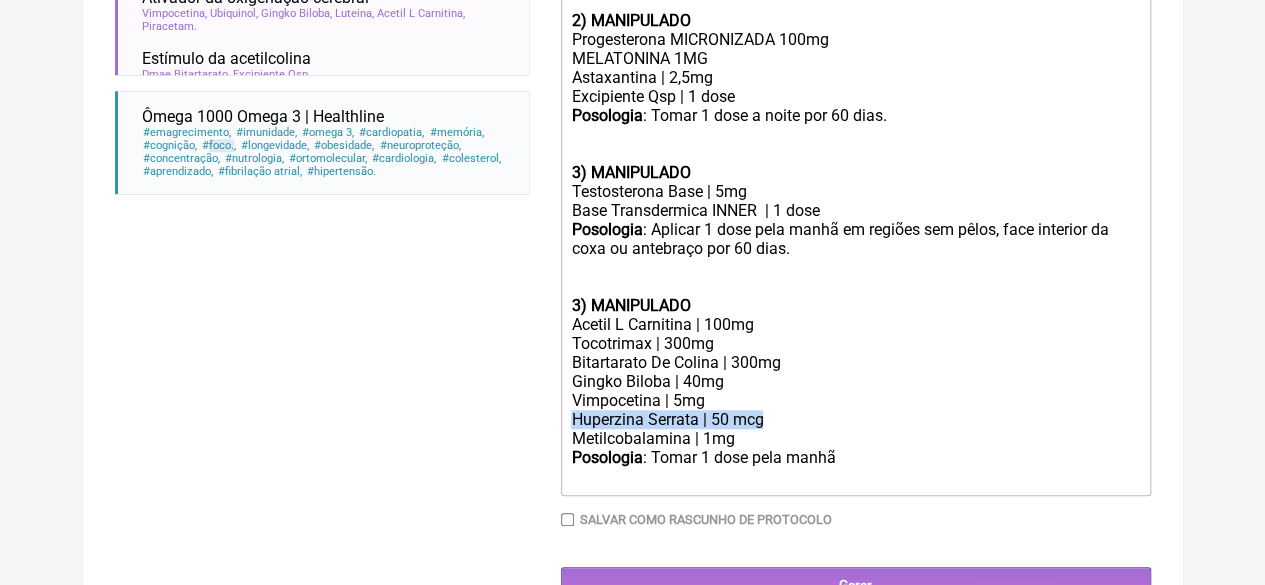 drag, startPoint x: 768, startPoint y: 445, endPoint x: 533, endPoint y: 444, distance: 235.00212 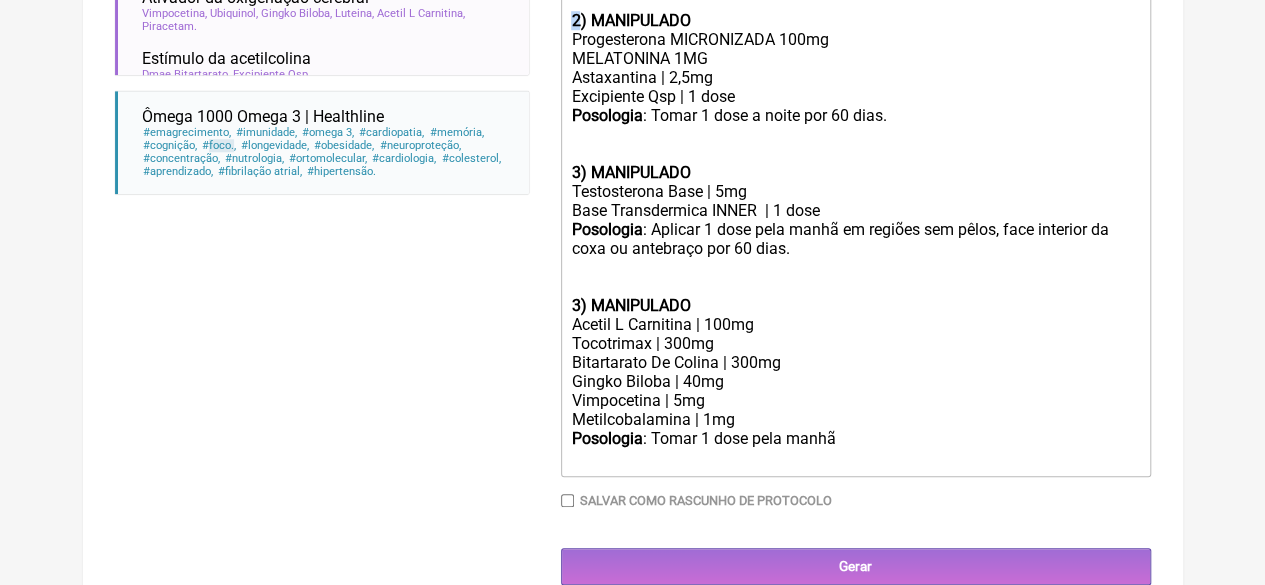 drag, startPoint x: 580, startPoint y: 36, endPoint x: 561, endPoint y: 37, distance: 19.026299 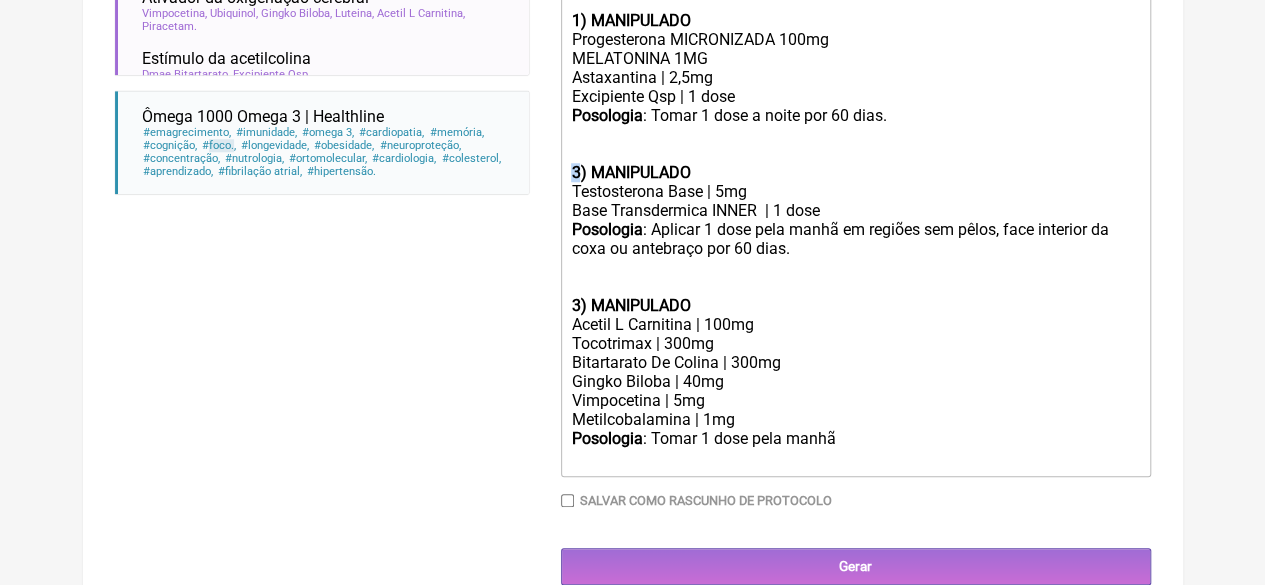 drag, startPoint x: 576, startPoint y: 190, endPoint x: 547, endPoint y: 194, distance: 29.274563 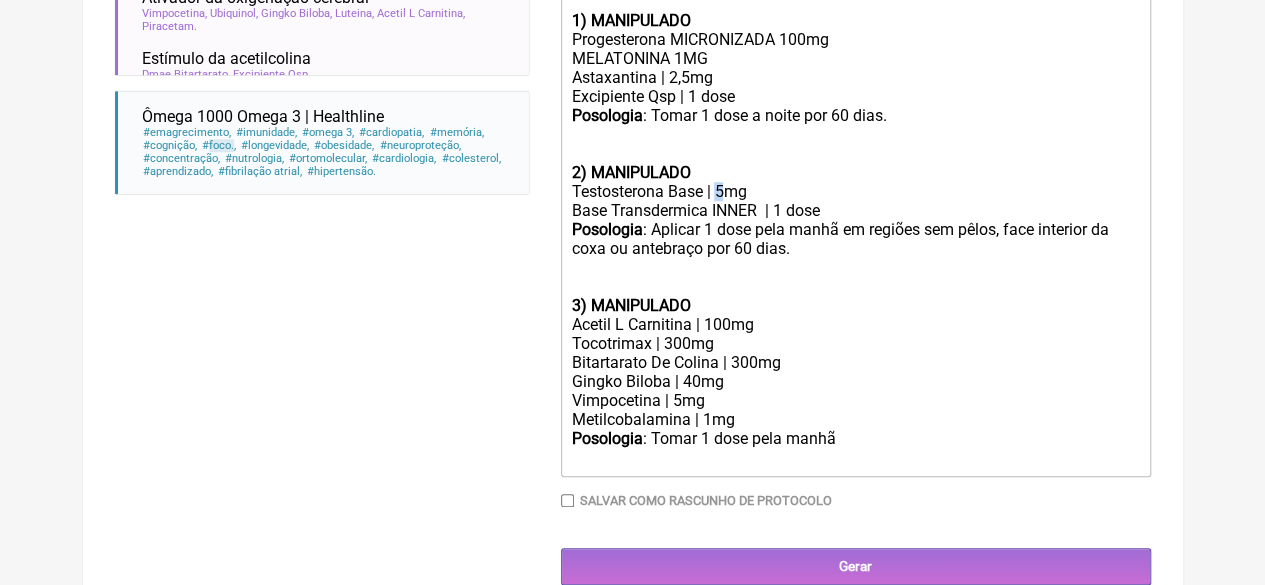 click on "Testosterona Base | 5mg" 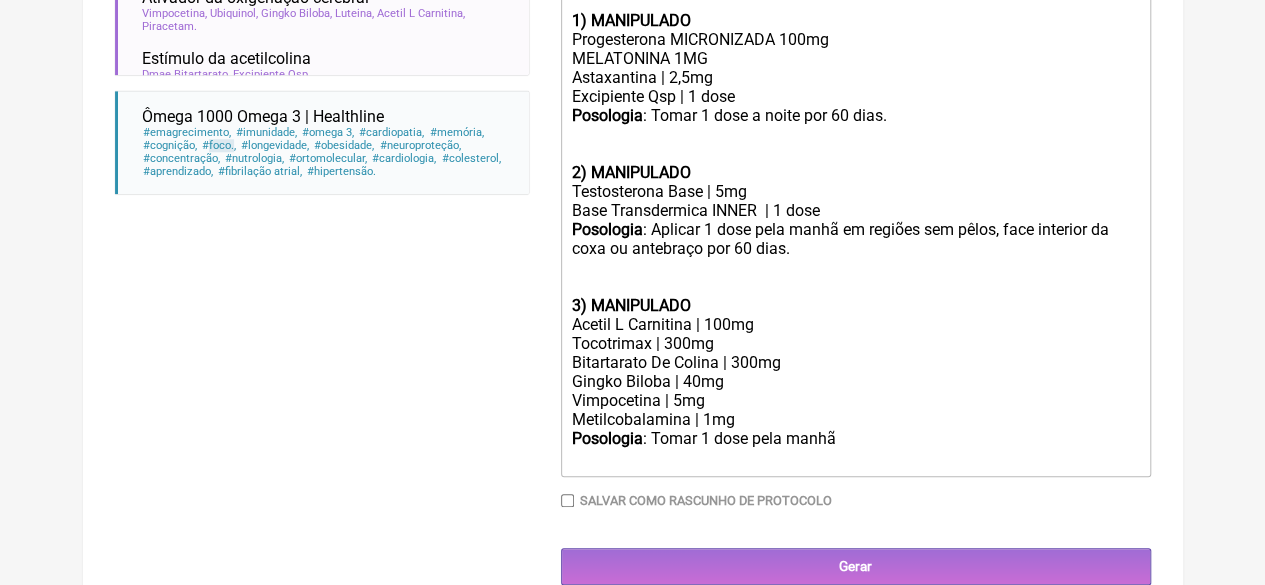 type on "1) MANIPULADO
Progesterona MICRONIZADA 100mg
MELATONINA 1MG
Astaxantina | 2,5mg
Excipiente Qsp | 1 dose
Posologia : Tomar 1 dose a noite por 60 dias.
2) MANIPULADO
Testosterona Base | 7mg
Base Transdermica INNER | 1 dose
Posologia : Aplicar 1 dose pela manhã em regiões sem pêlos, face interior da coxa ou antebraço por 60 dias.
3) MANIPULADO
Acetil L Carnitina | 100mg
Tocotrimax | 300mg
Bitartarato De Colina | 300mg
Gingko Biloba | 40mg
Vimpocetina | 5mg
Metilcobalamina | 1mg
Posologia : Tomar 1 dose pela manhã ㅤ" 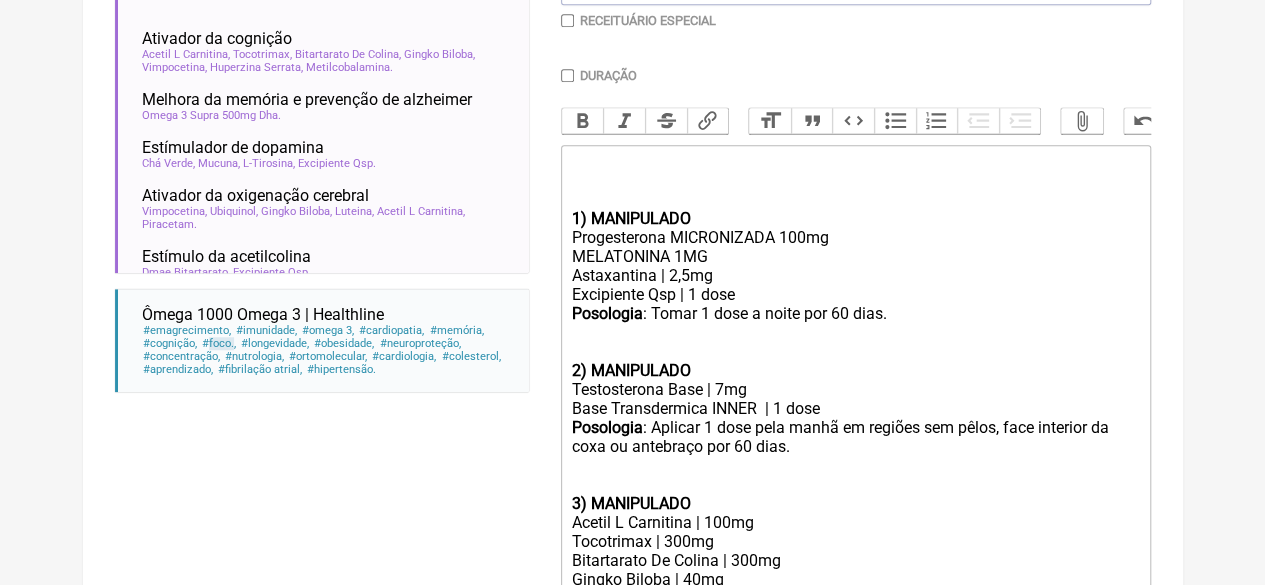 scroll, scrollTop: 552, scrollLeft: 0, axis: vertical 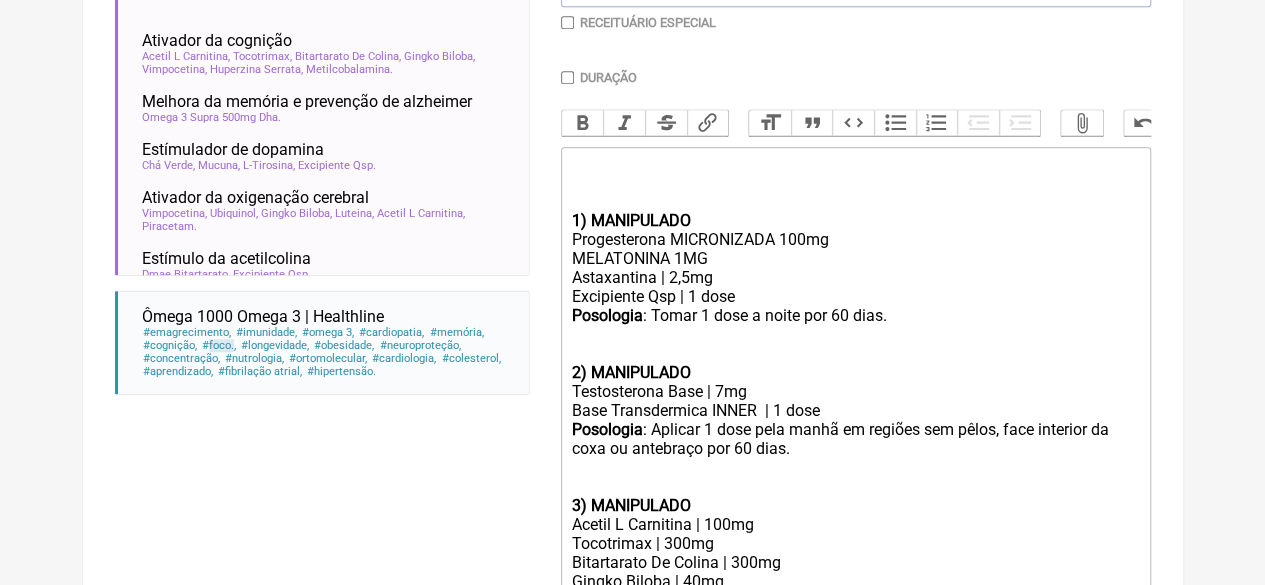 click on "Duração" at bounding box center (567, 77) 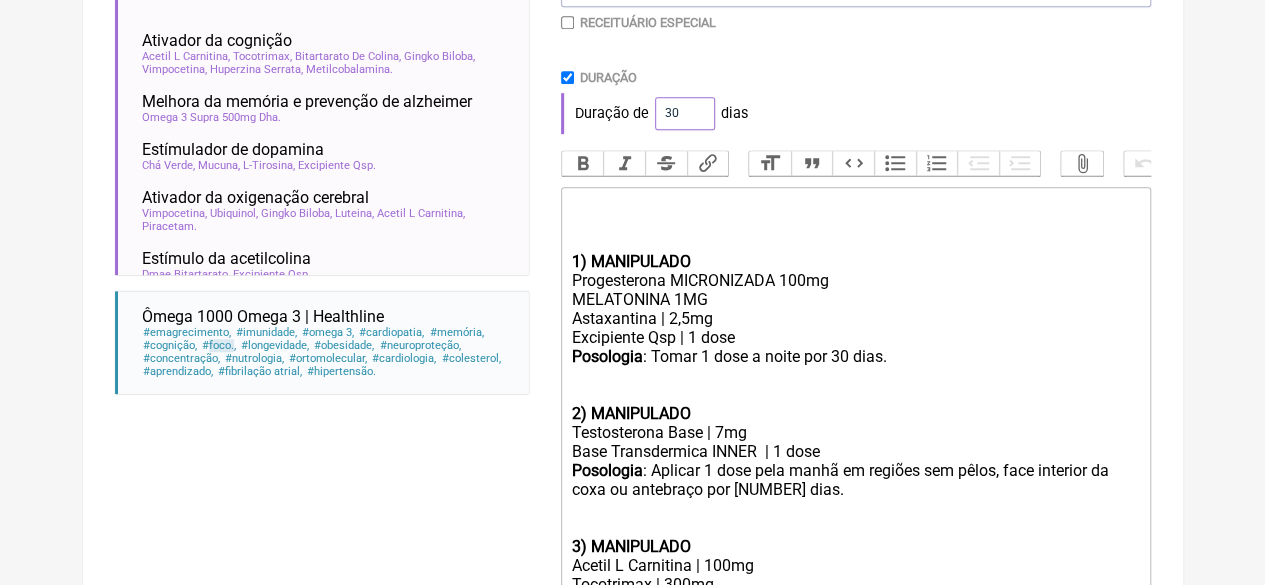 drag, startPoint x: 676, startPoint y: 113, endPoint x: 648, endPoint y: 113, distance: 28 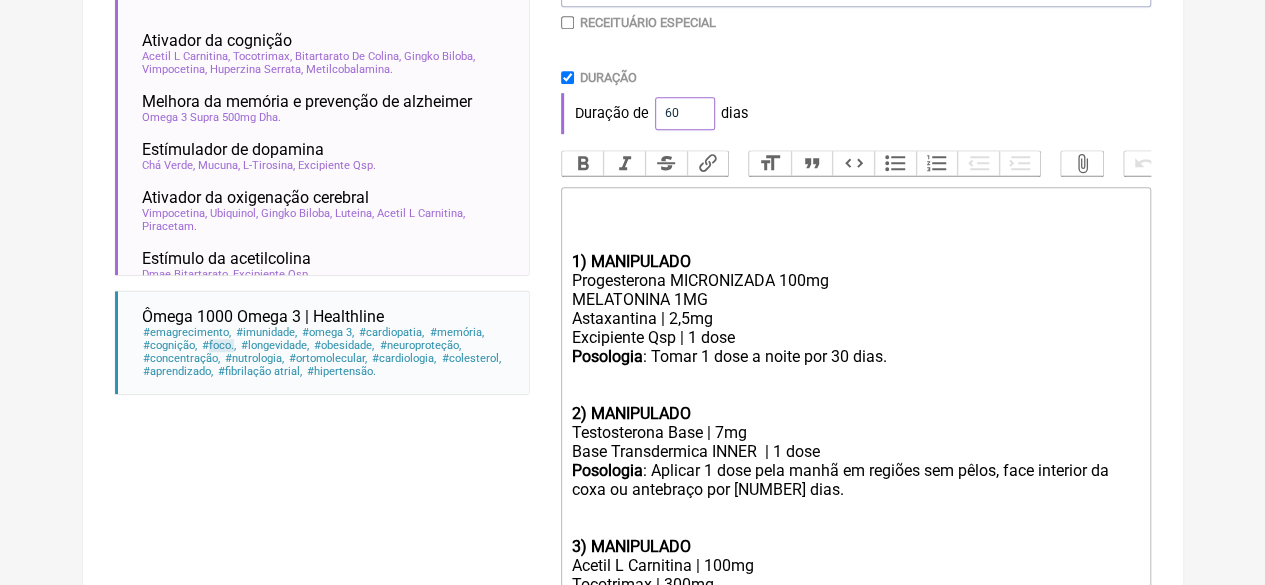 type on "60" 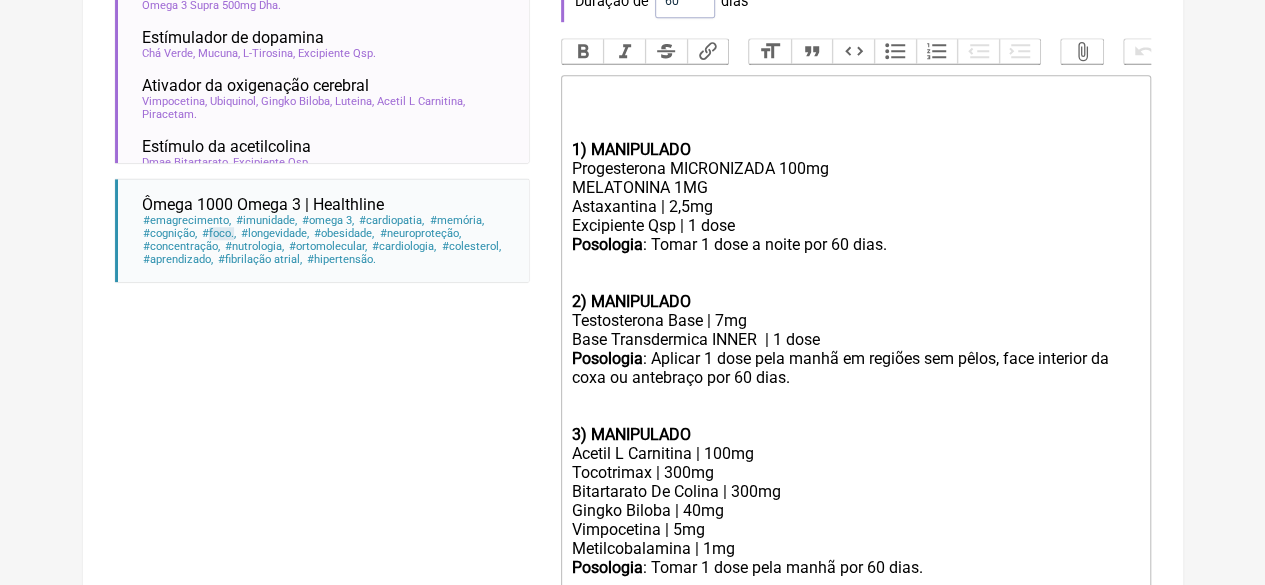 scroll, scrollTop: 847, scrollLeft: 0, axis: vertical 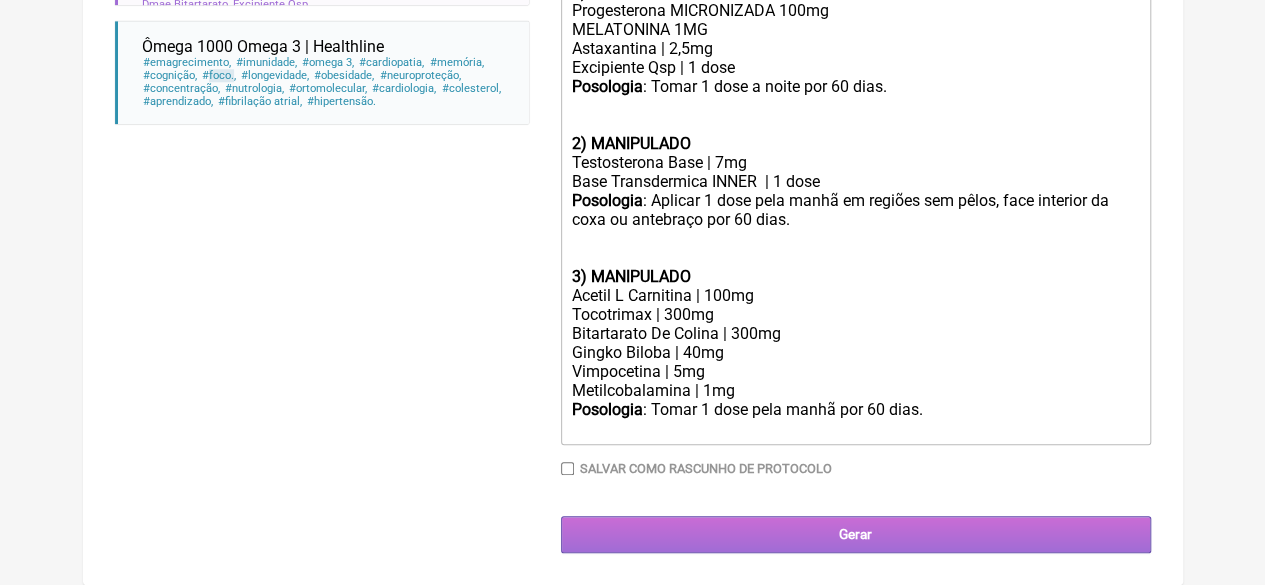 click on "Gerar" at bounding box center [856, 534] 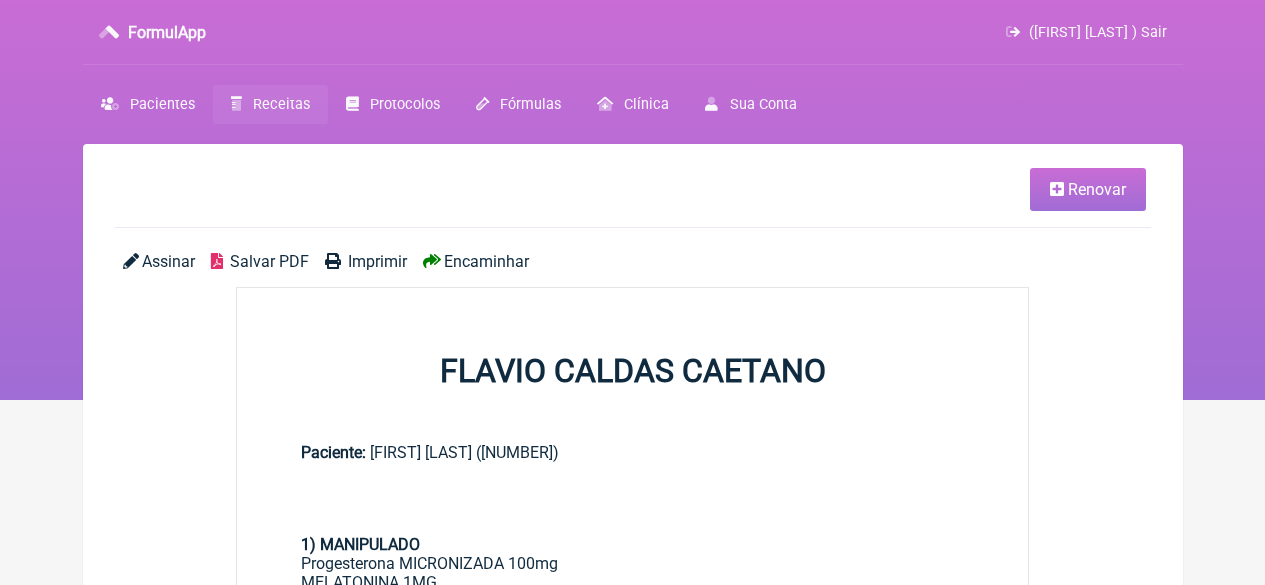 scroll, scrollTop: 0, scrollLeft: 0, axis: both 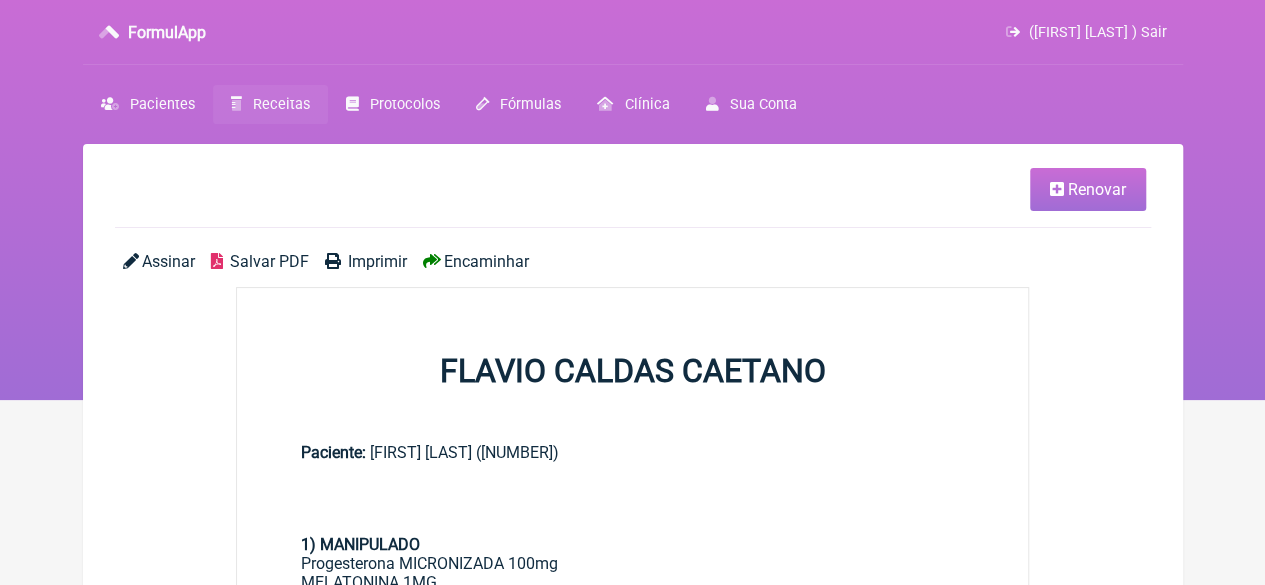 click on "Imprimir" at bounding box center [377, 261] 